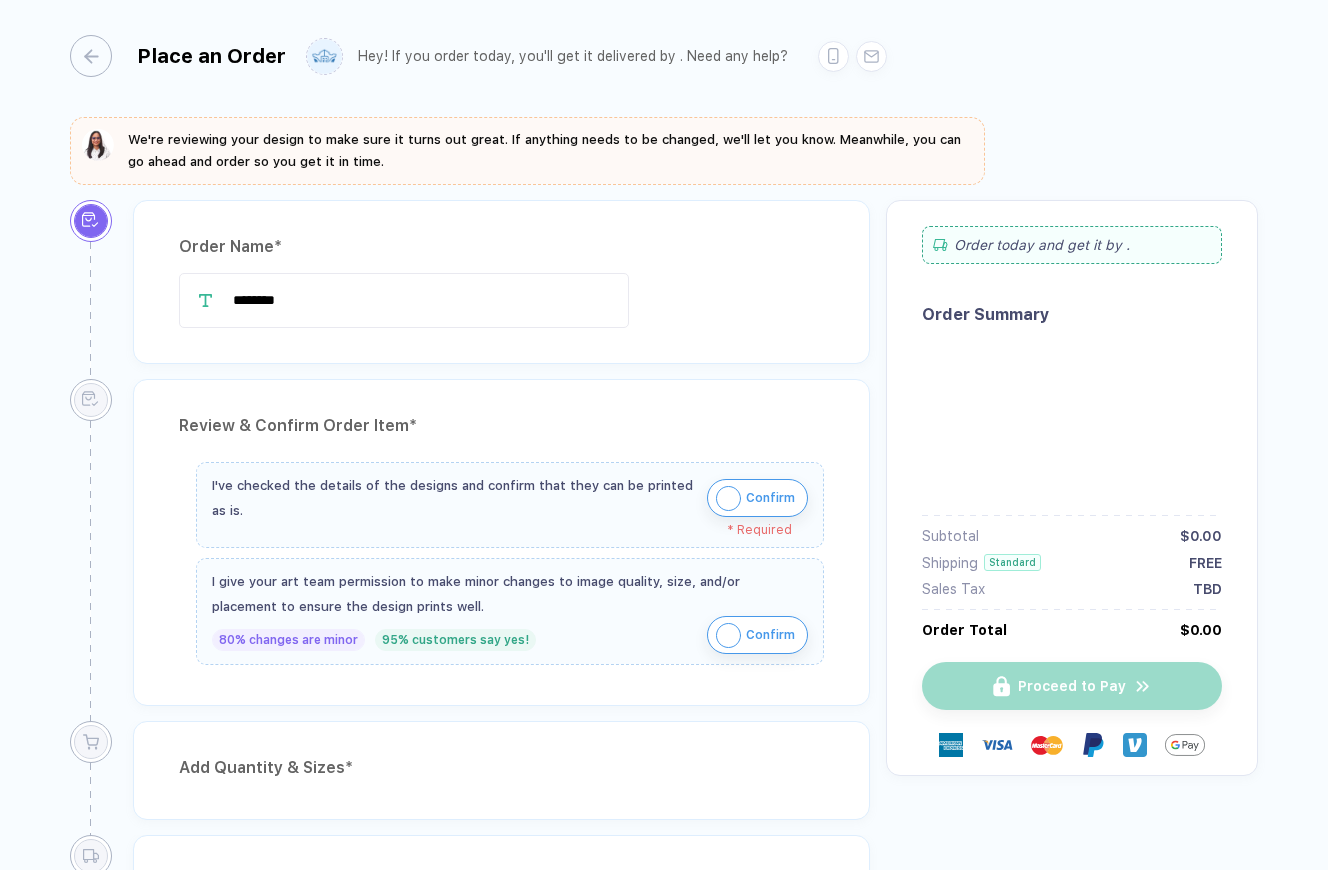 scroll, scrollTop: 0, scrollLeft: 0, axis: both 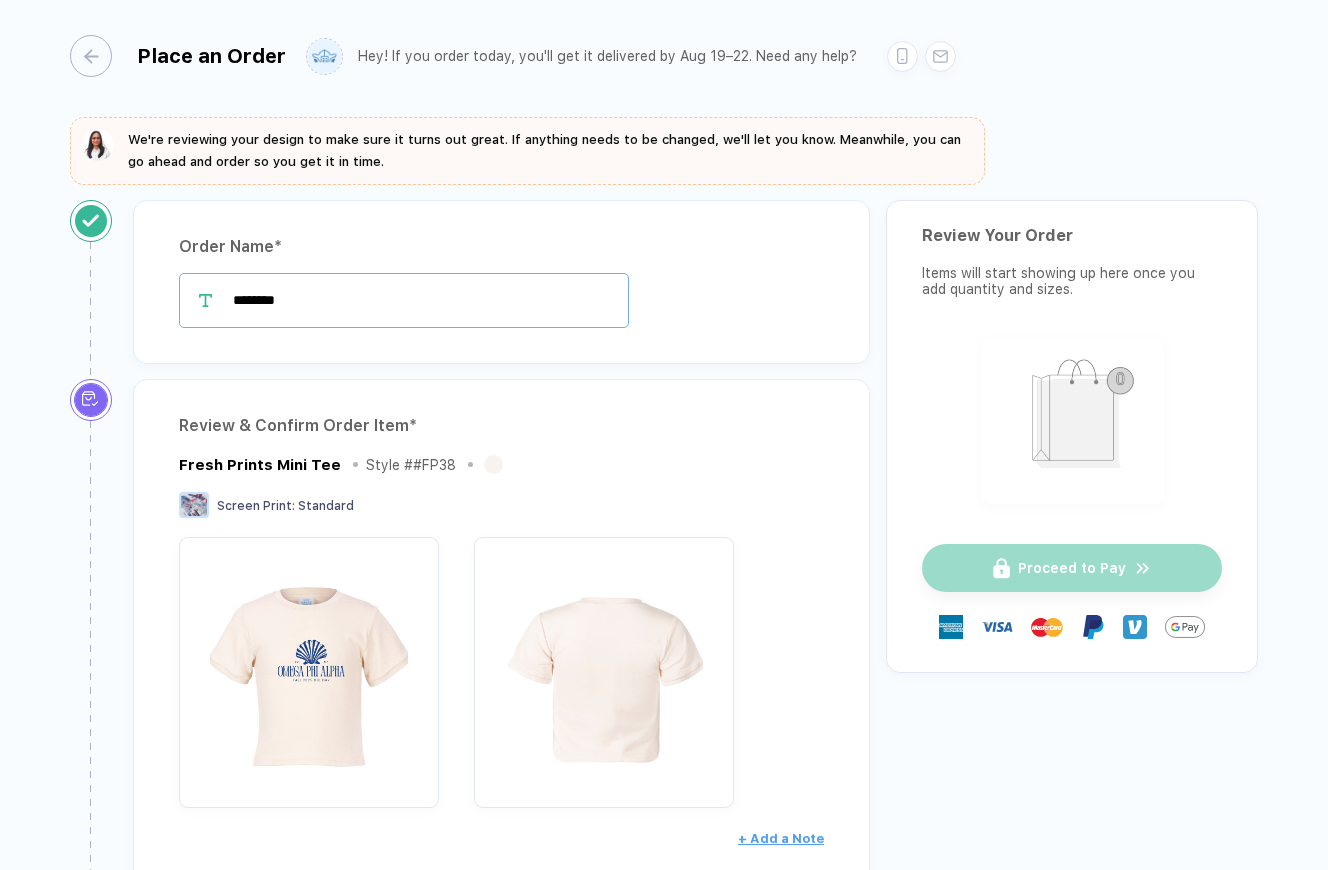 click on "********" at bounding box center (404, 300) 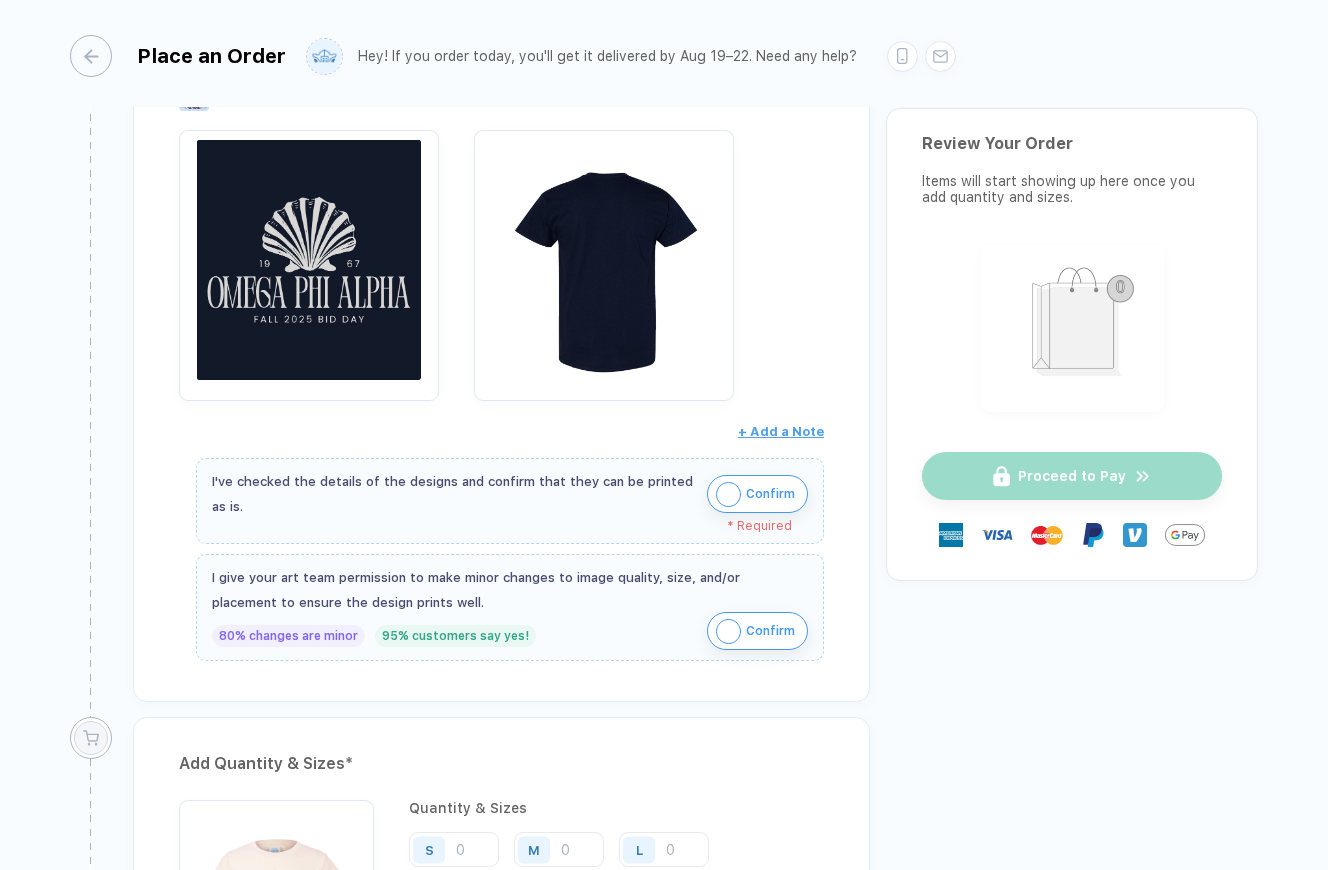 scroll, scrollTop: 1274, scrollLeft: 0, axis: vertical 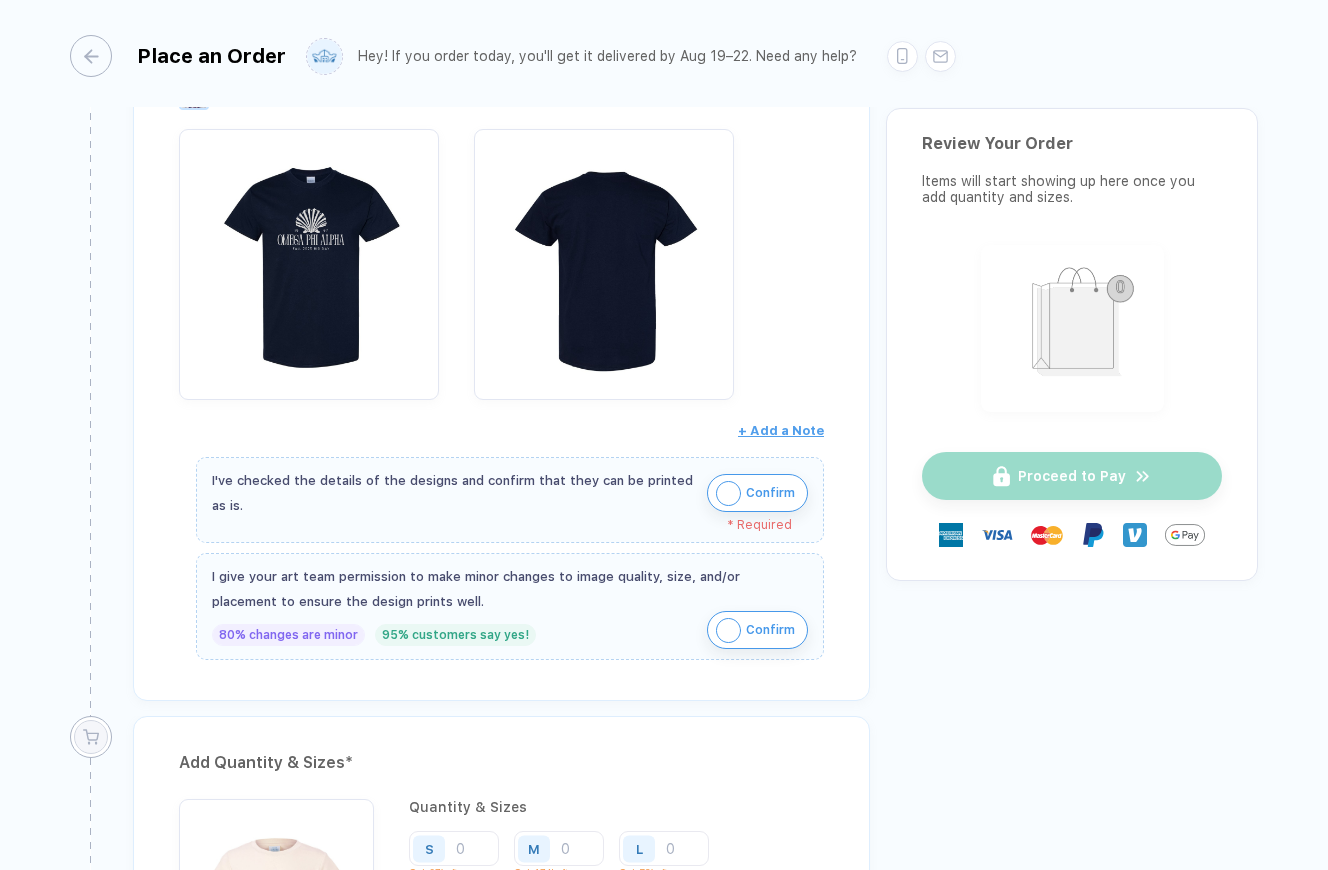 type on "**********" 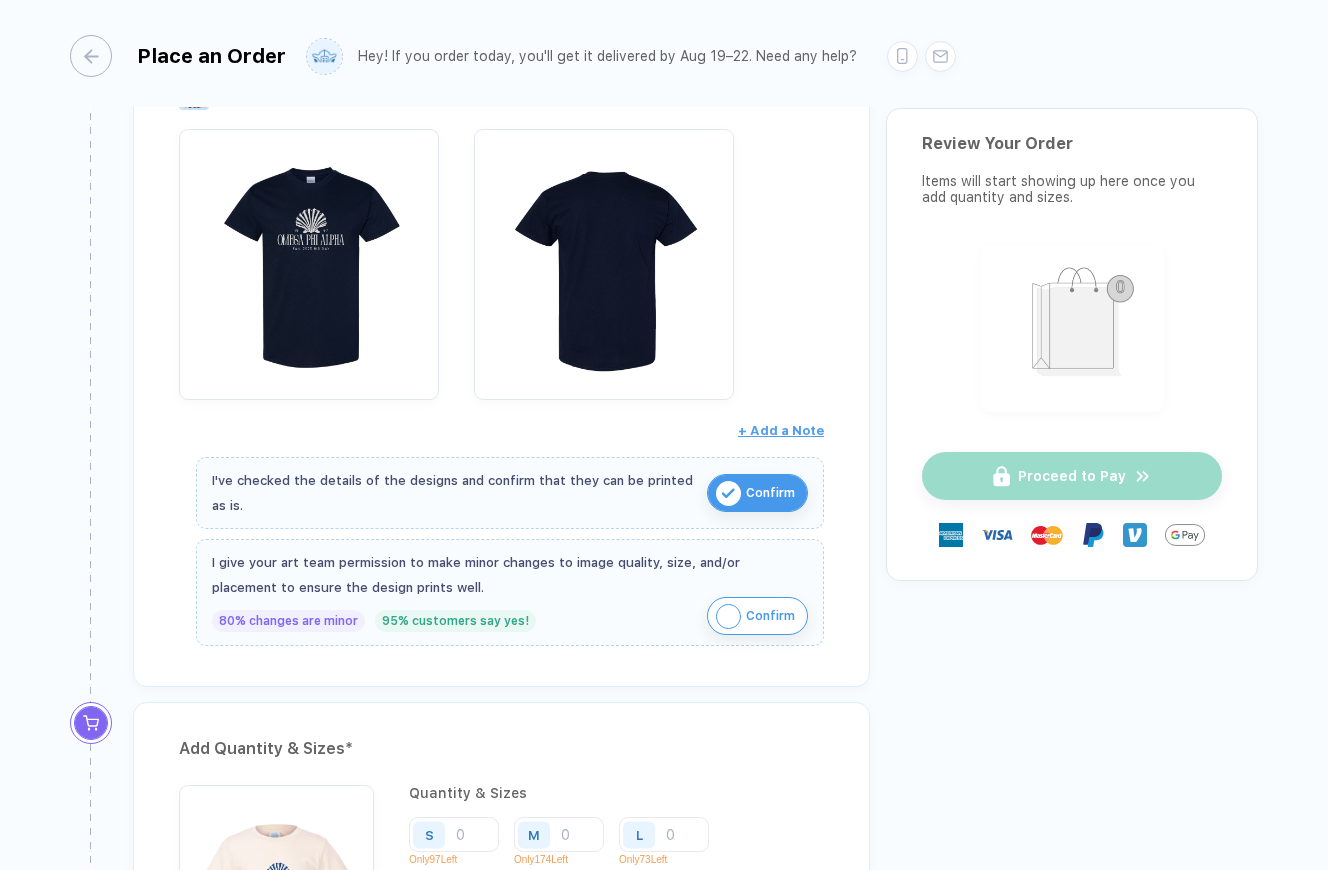 click at bounding box center [728, 616] 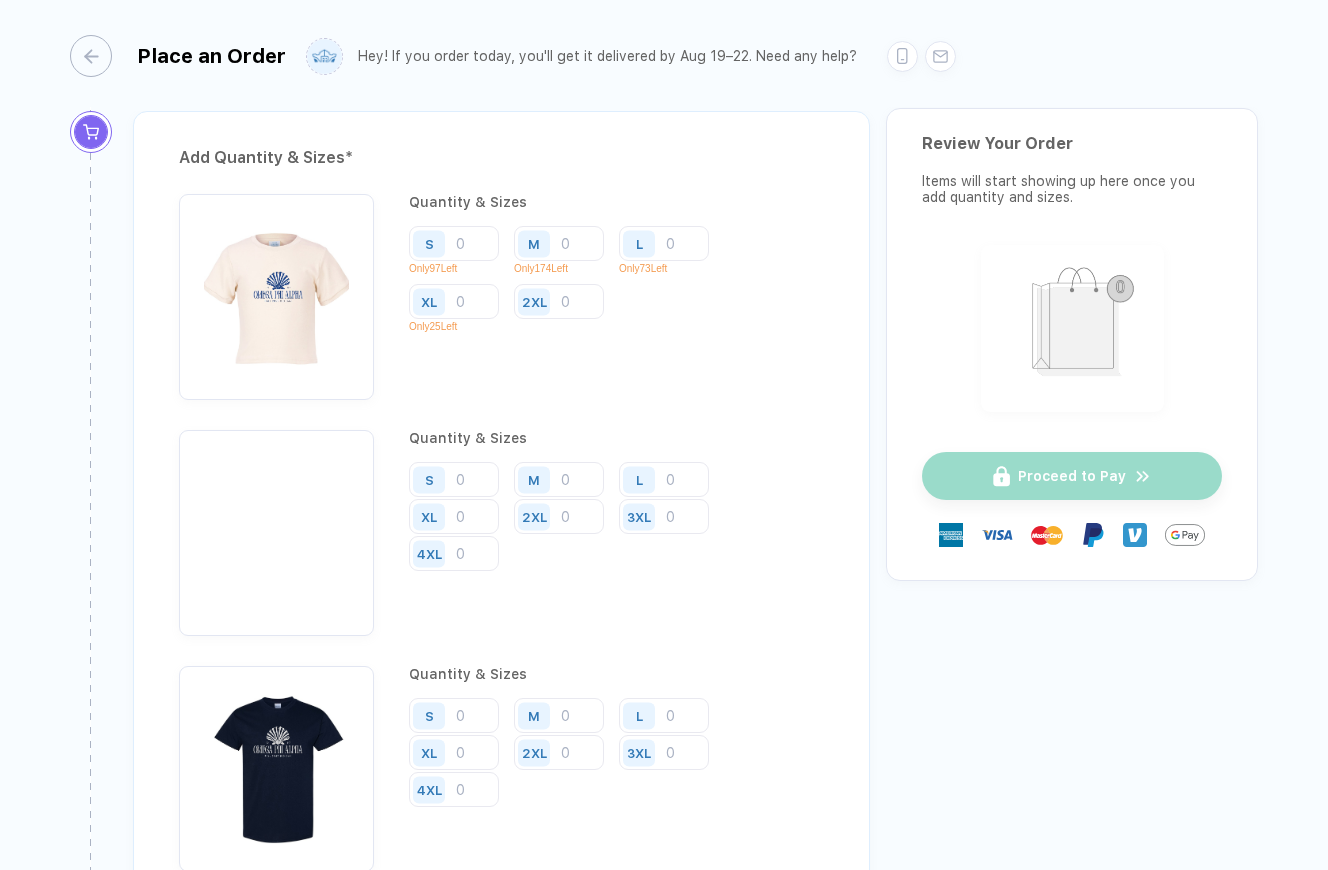 scroll, scrollTop: 1693, scrollLeft: 0, axis: vertical 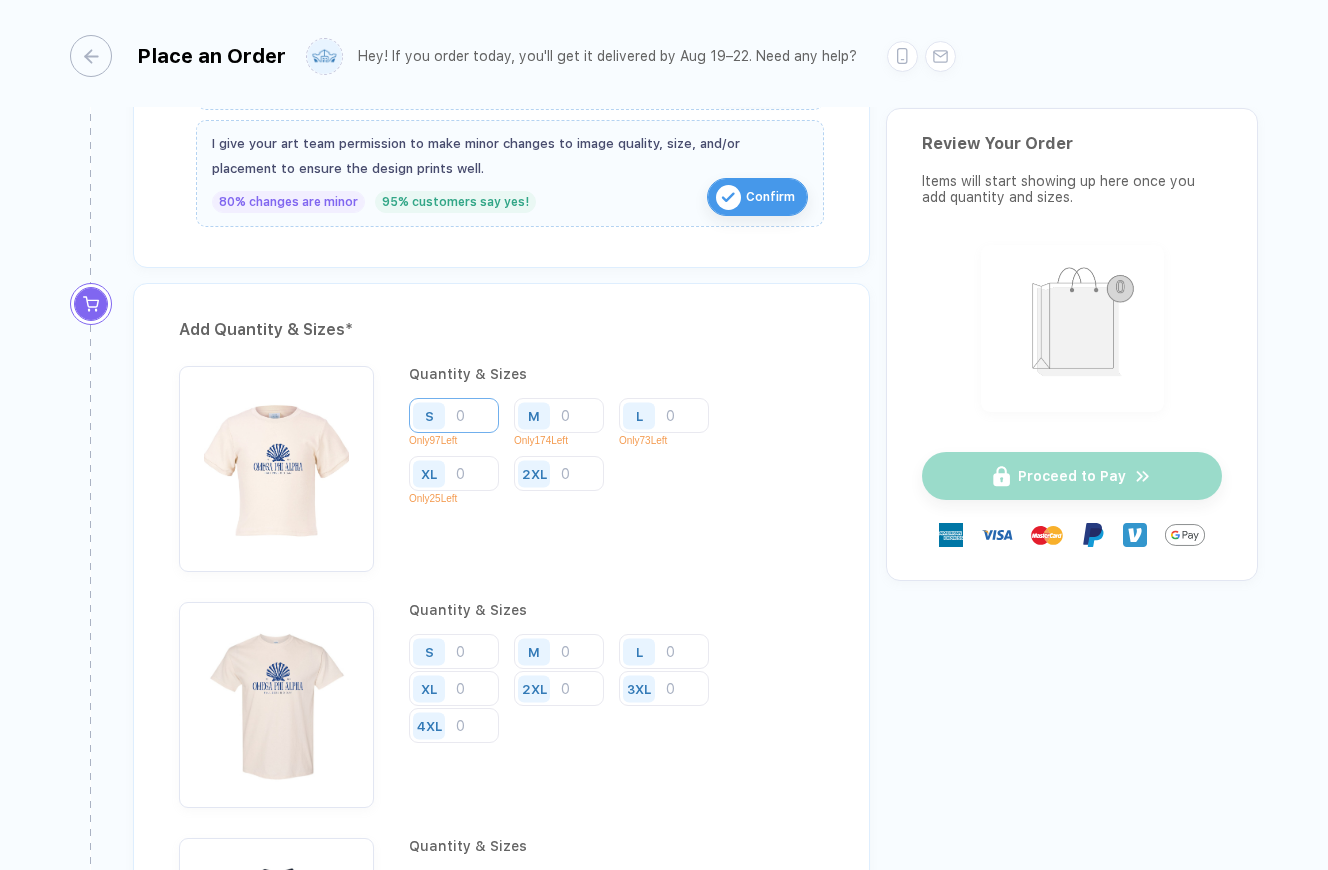 click at bounding box center [454, 415] 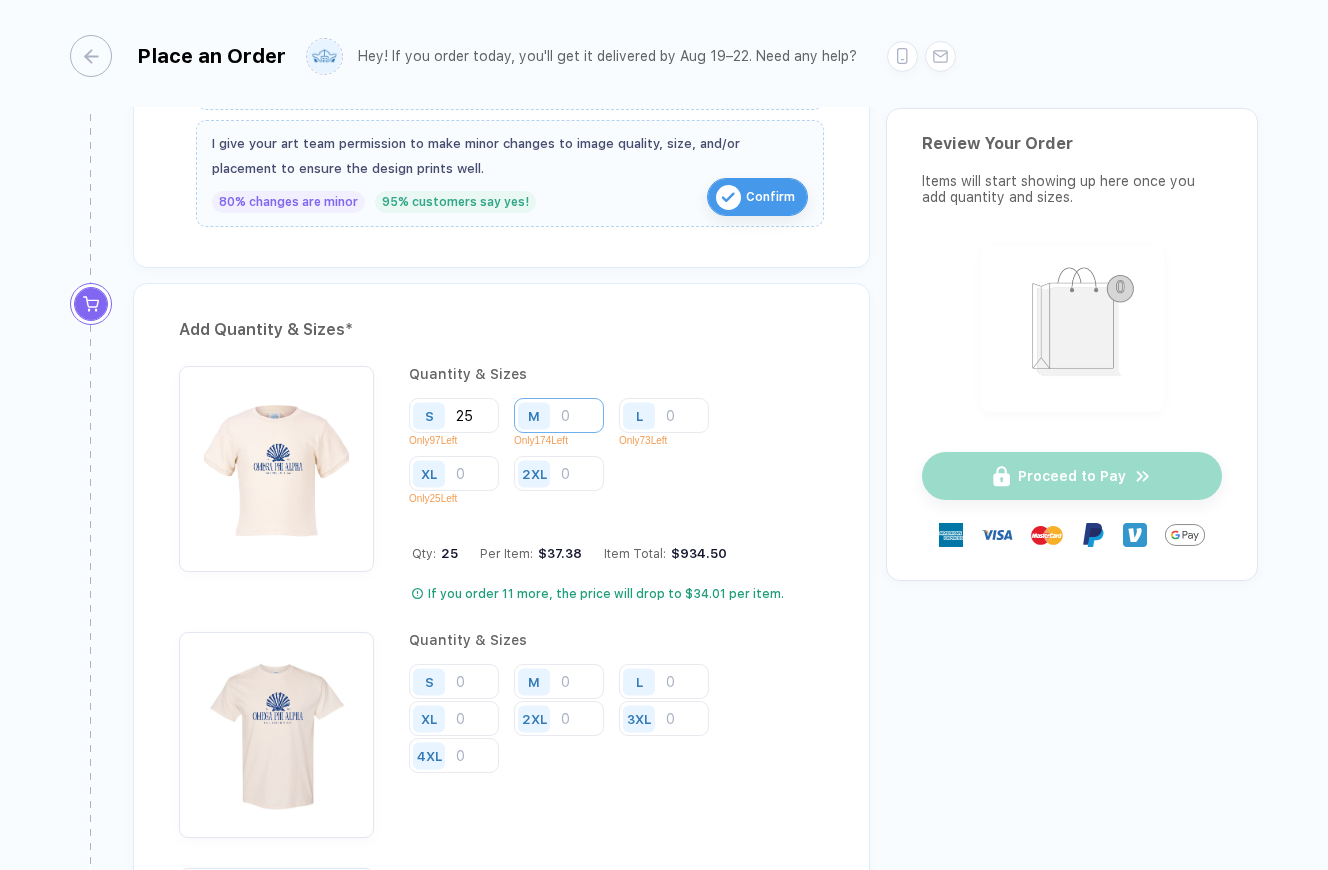 type on "25" 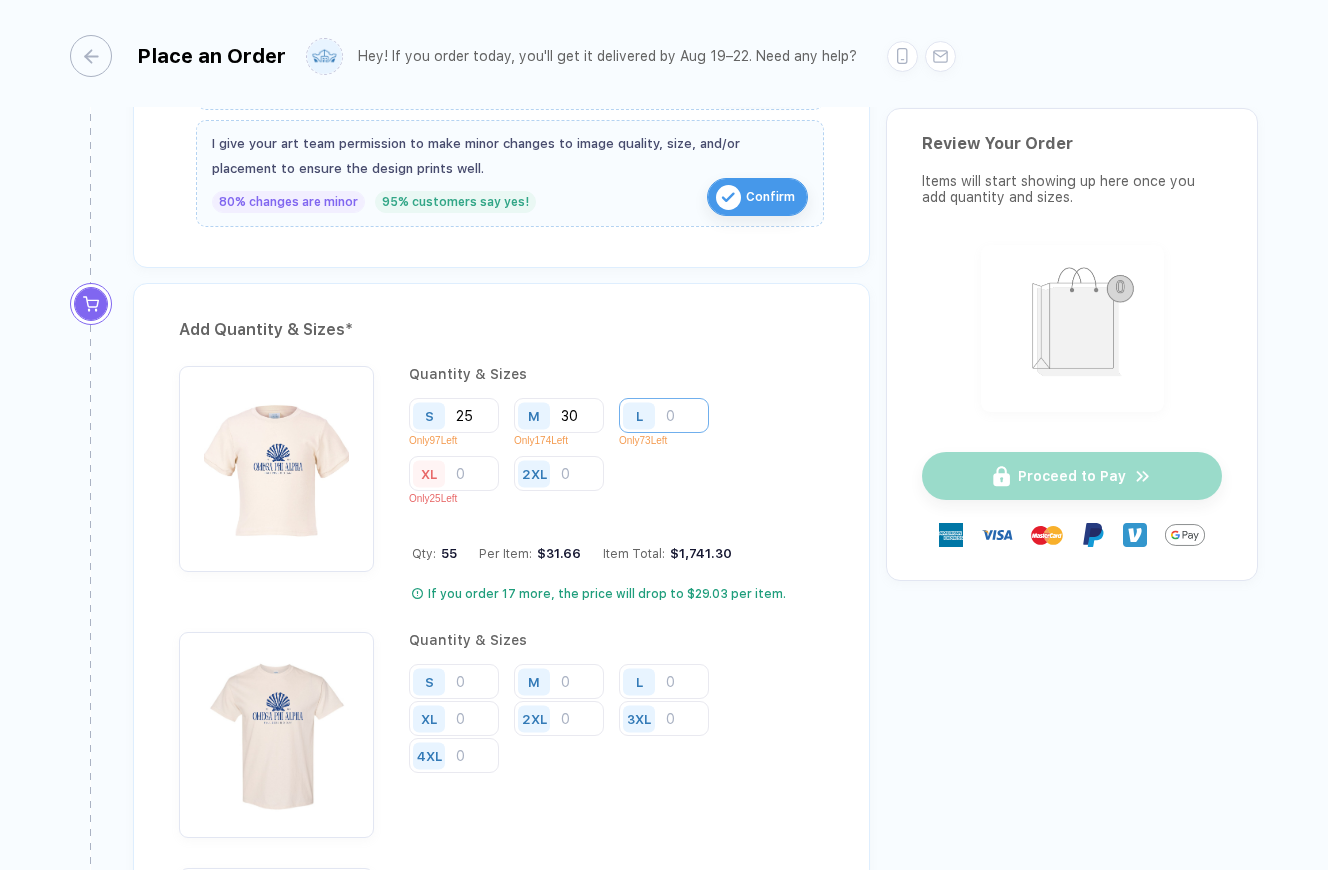 type on "30" 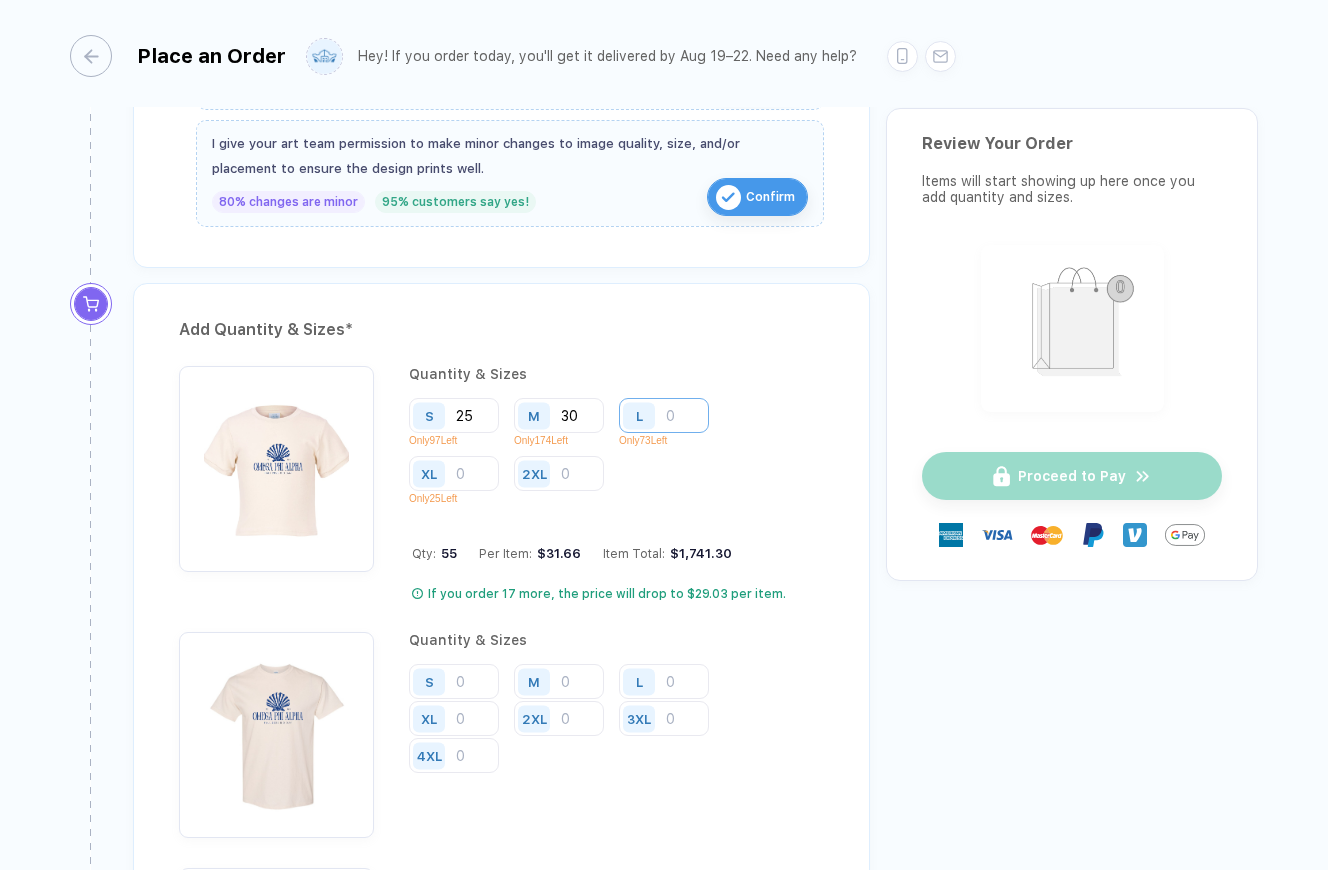 click at bounding box center (664, 415) 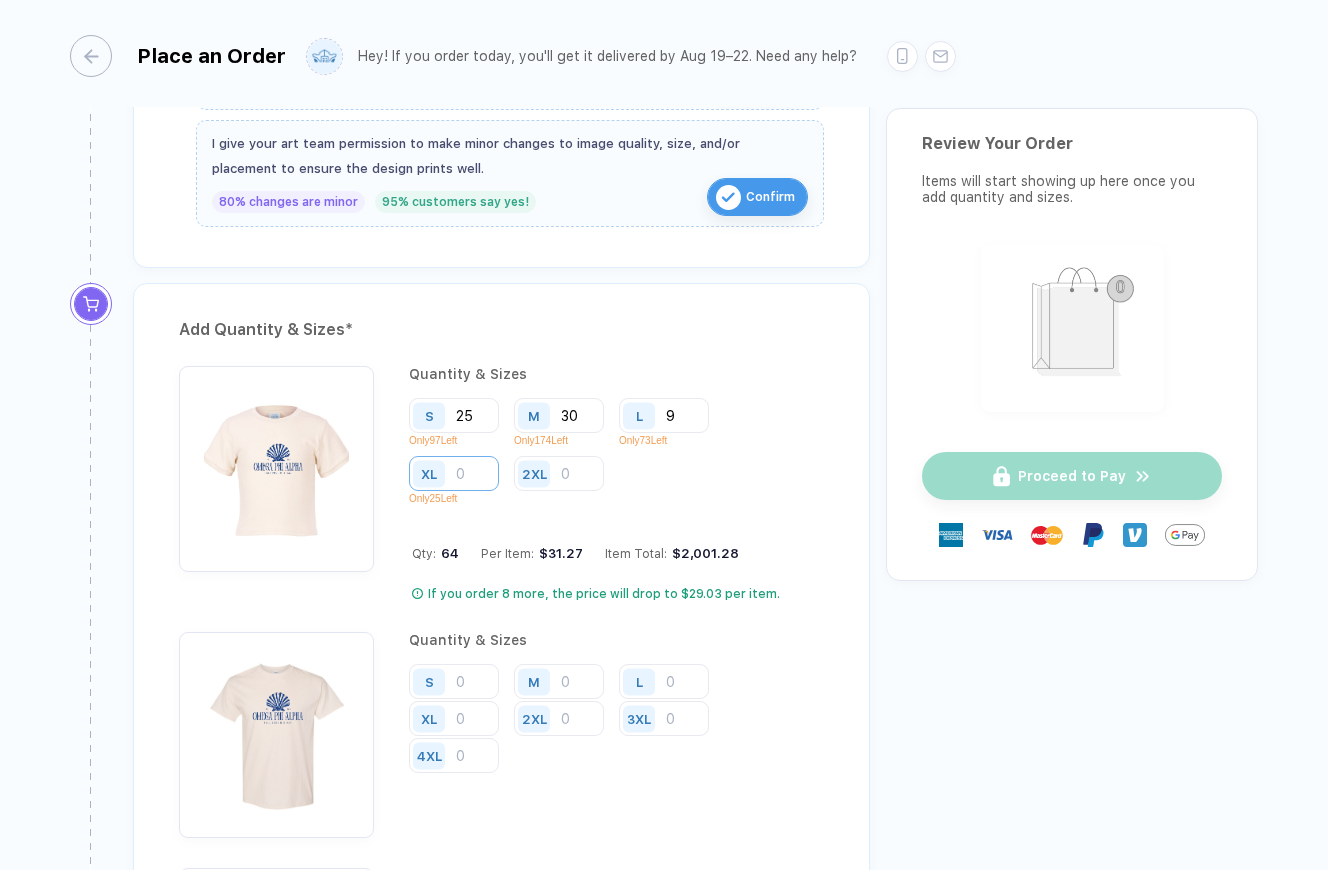 type on "9" 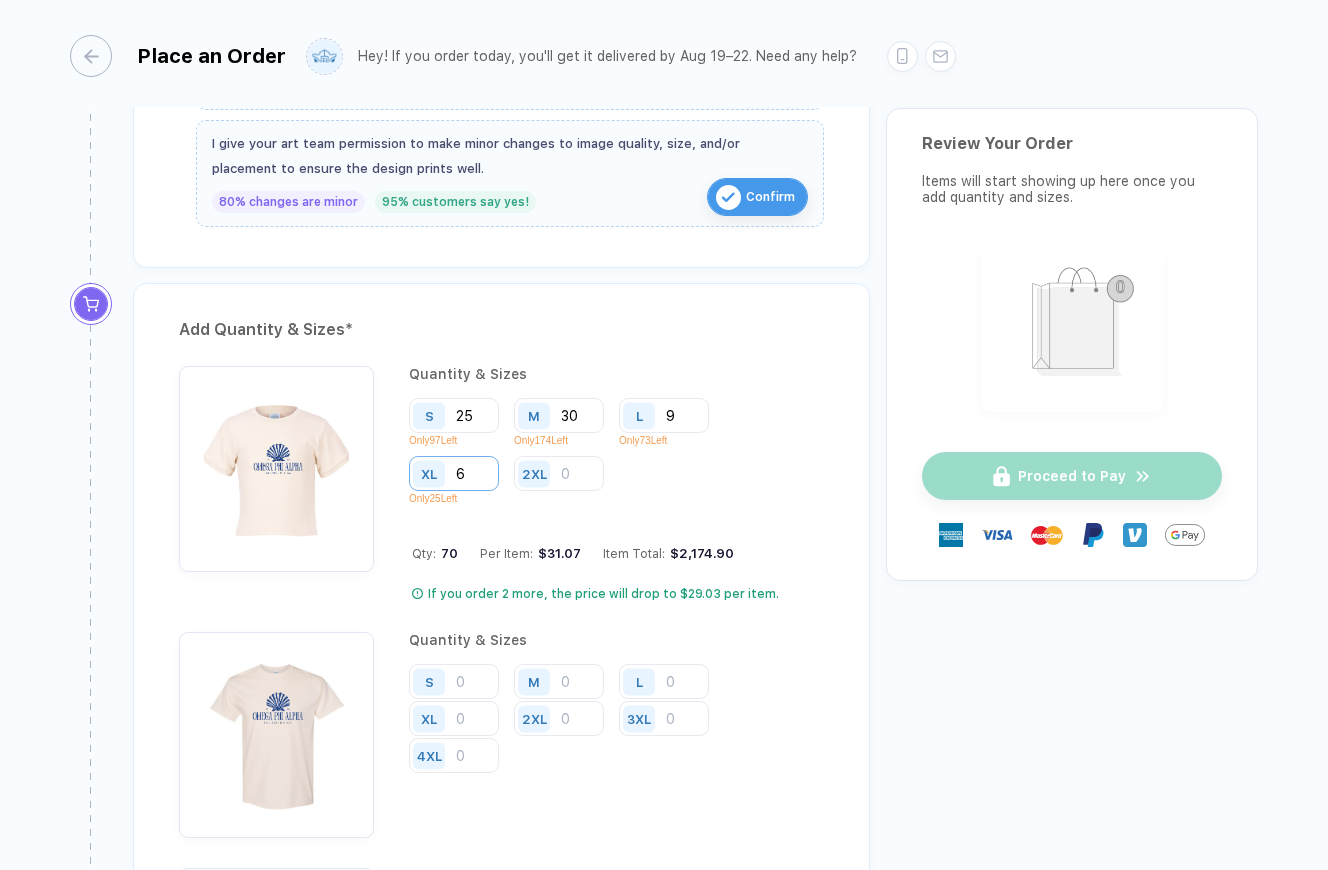 type on "6" 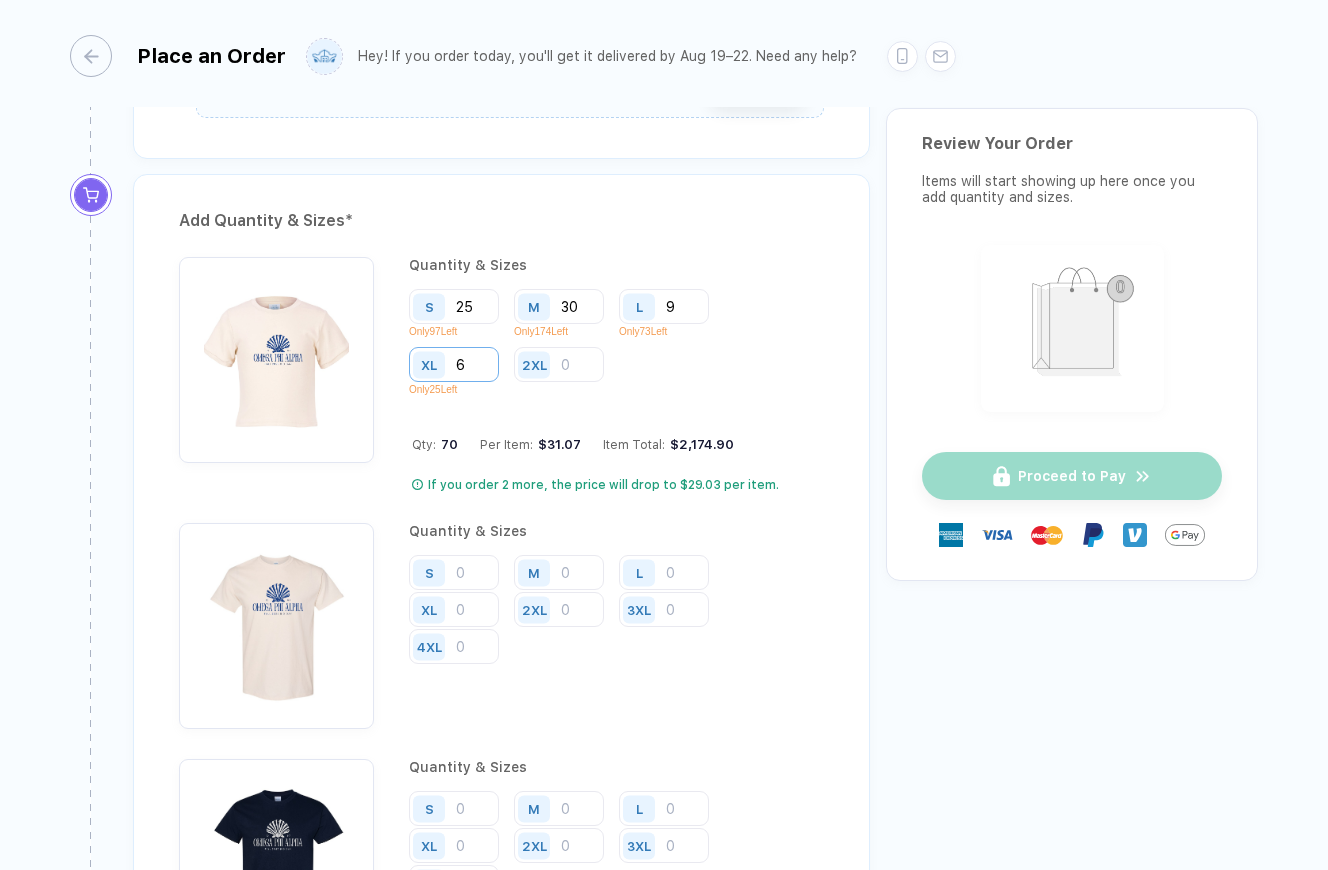 scroll, scrollTop: 1801, scrollLeft: 0, axis: vertical 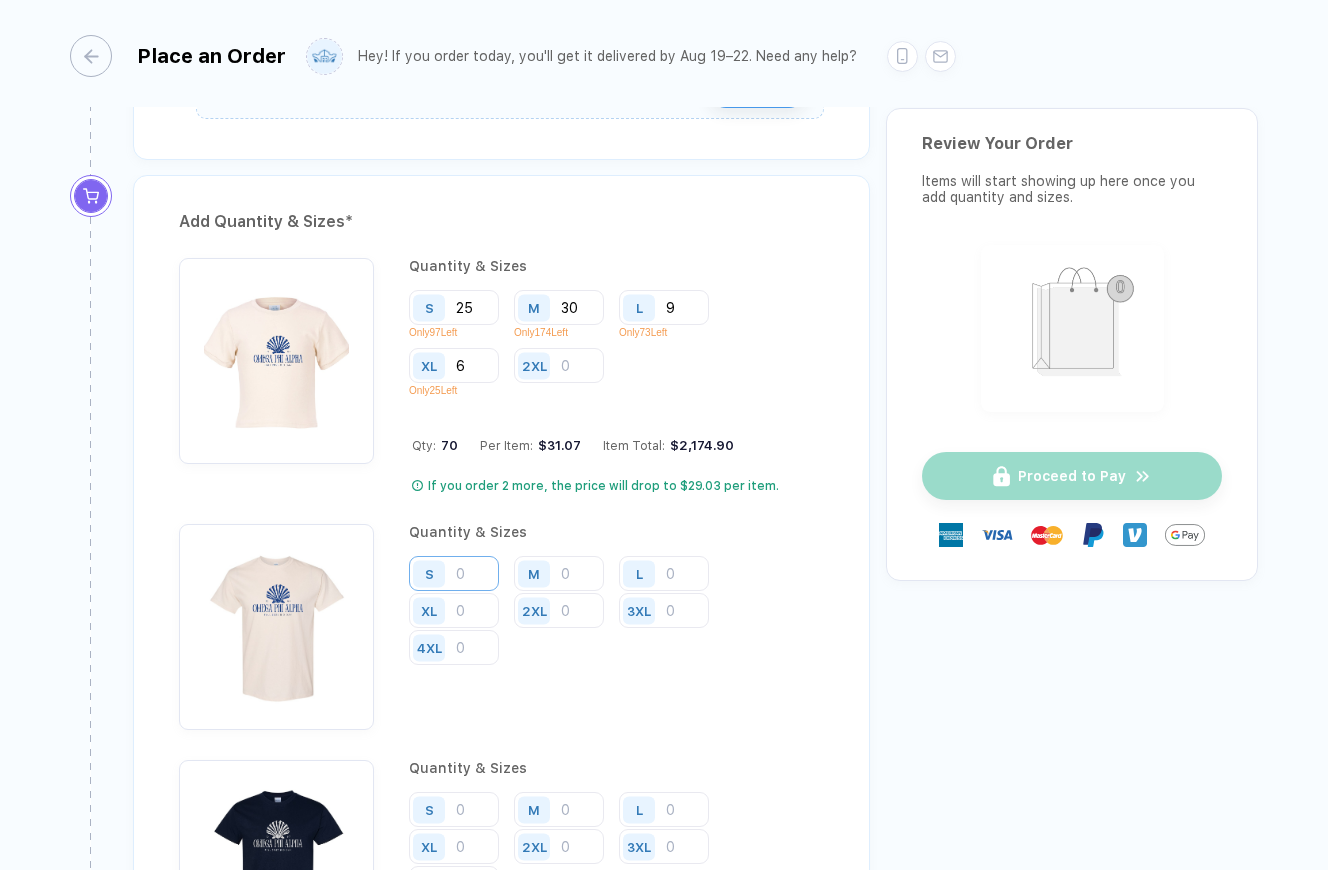 click at bounding box center [454, 307] 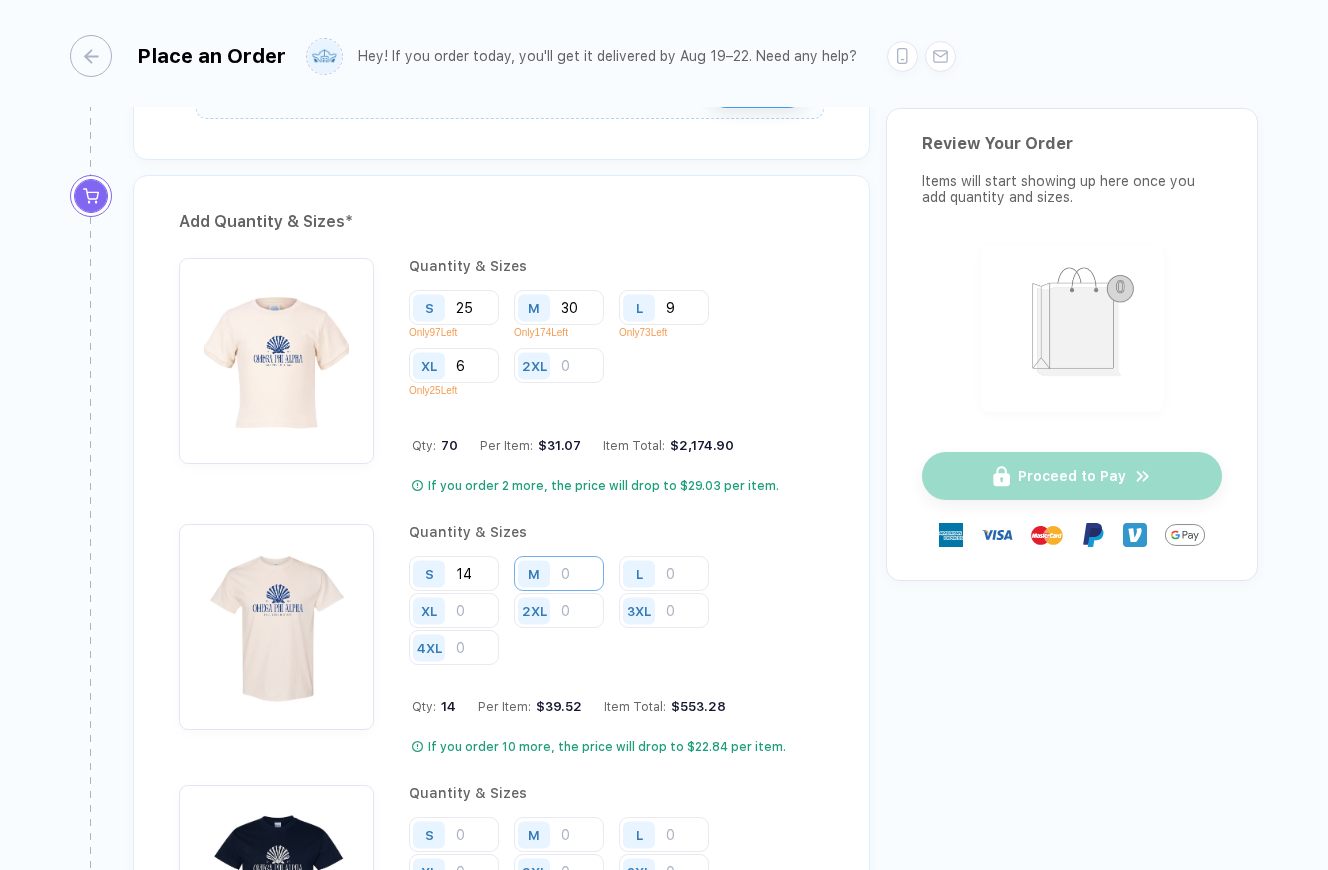 type on "14" 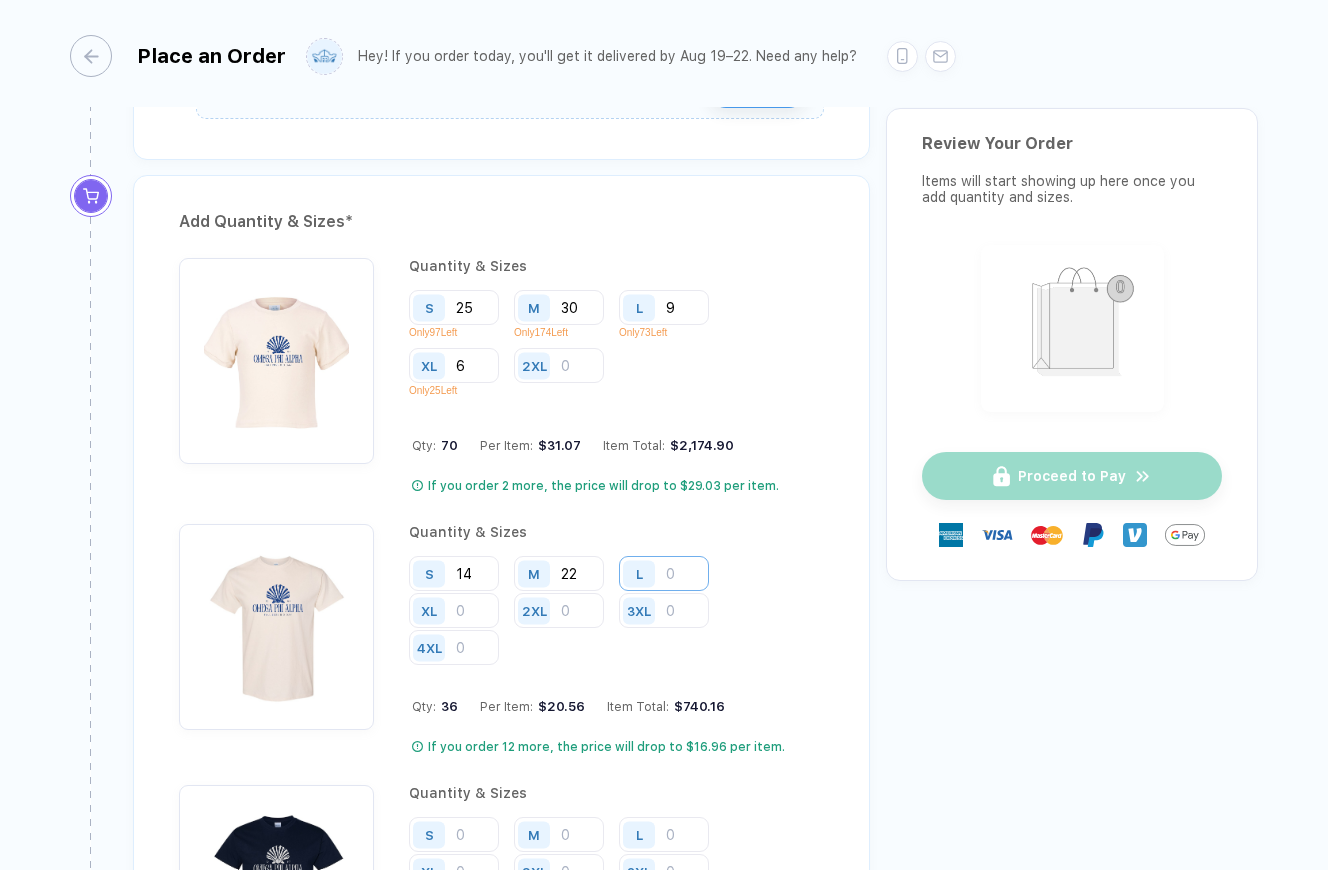 type on "22" 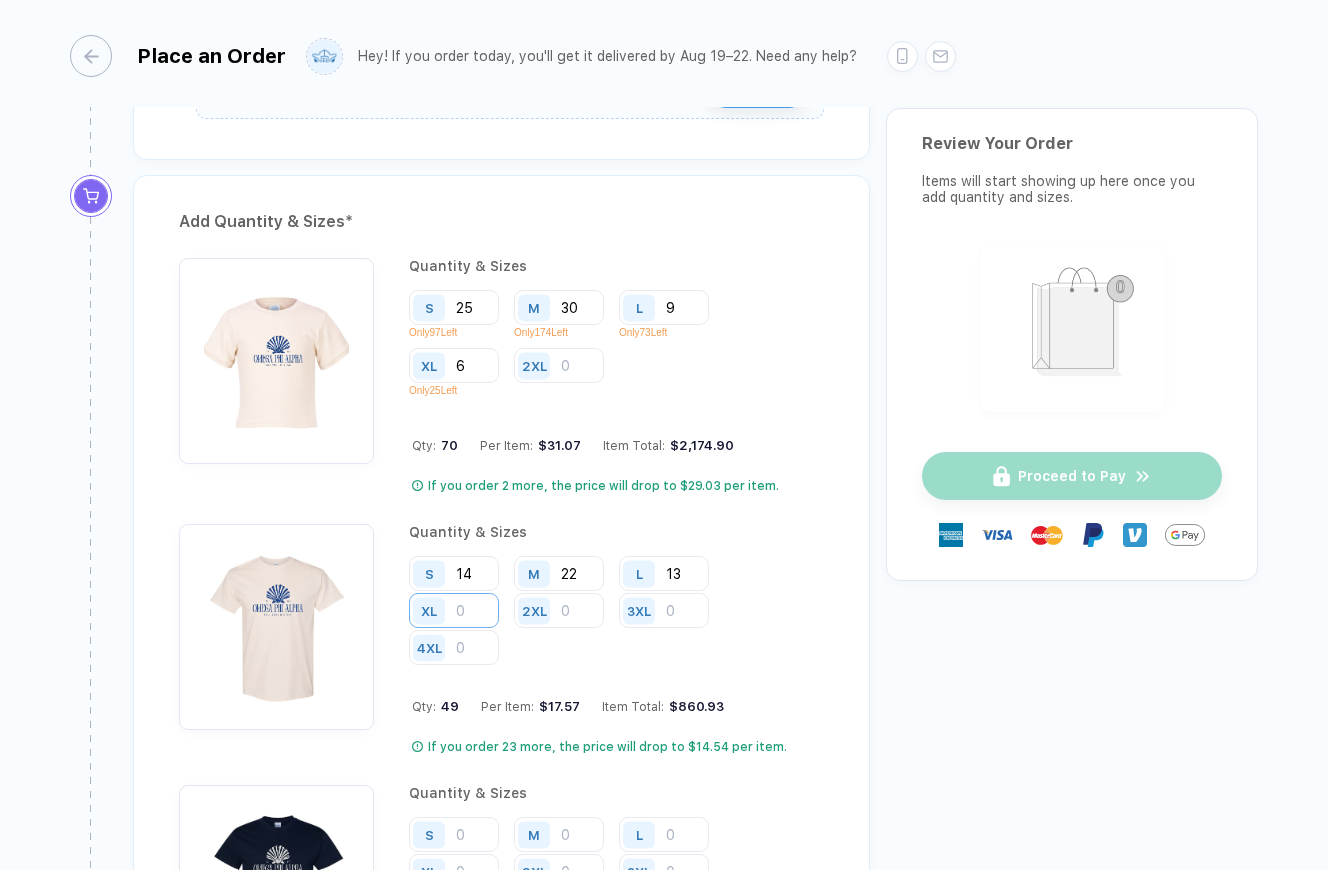 type on "13" 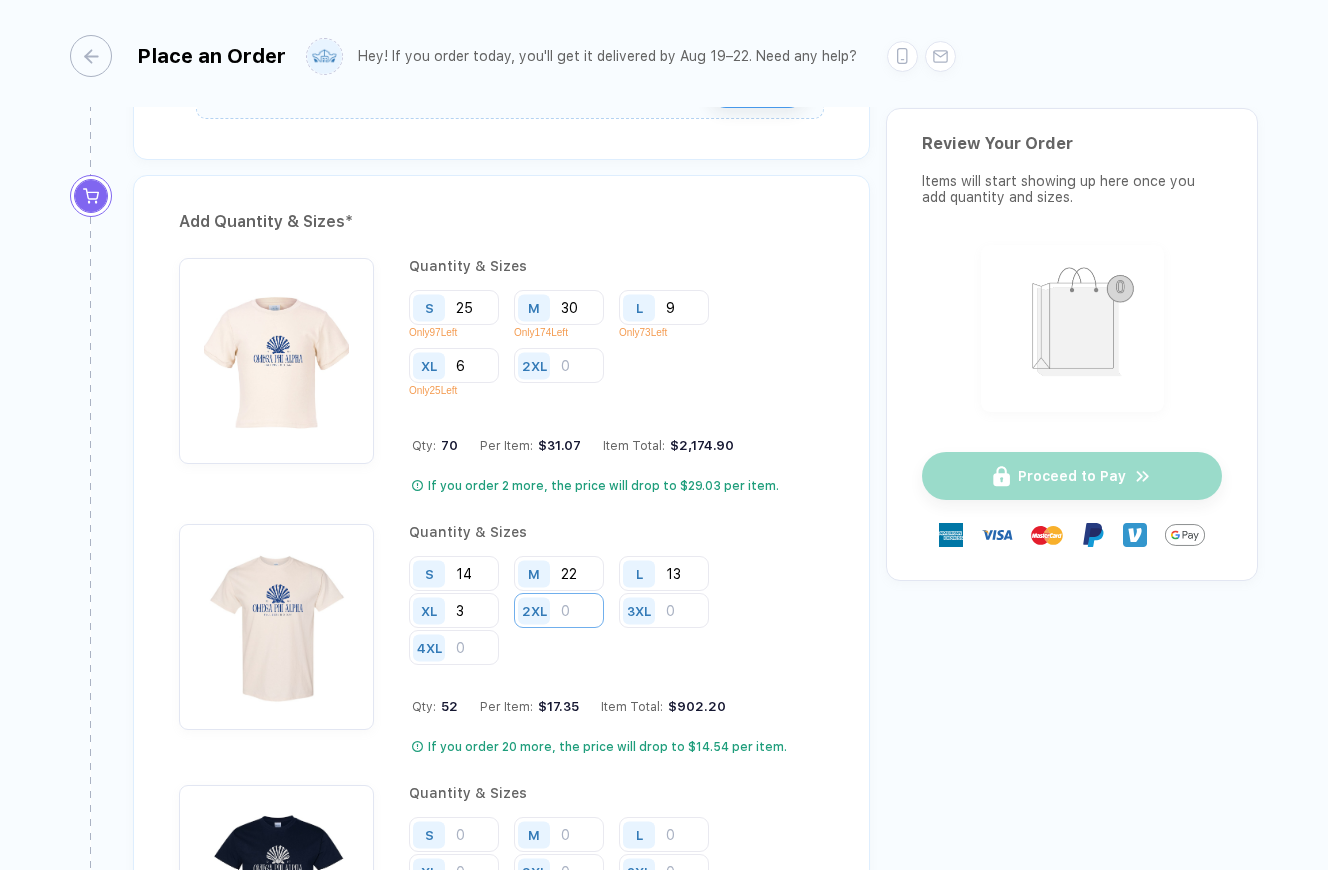 type on "3" 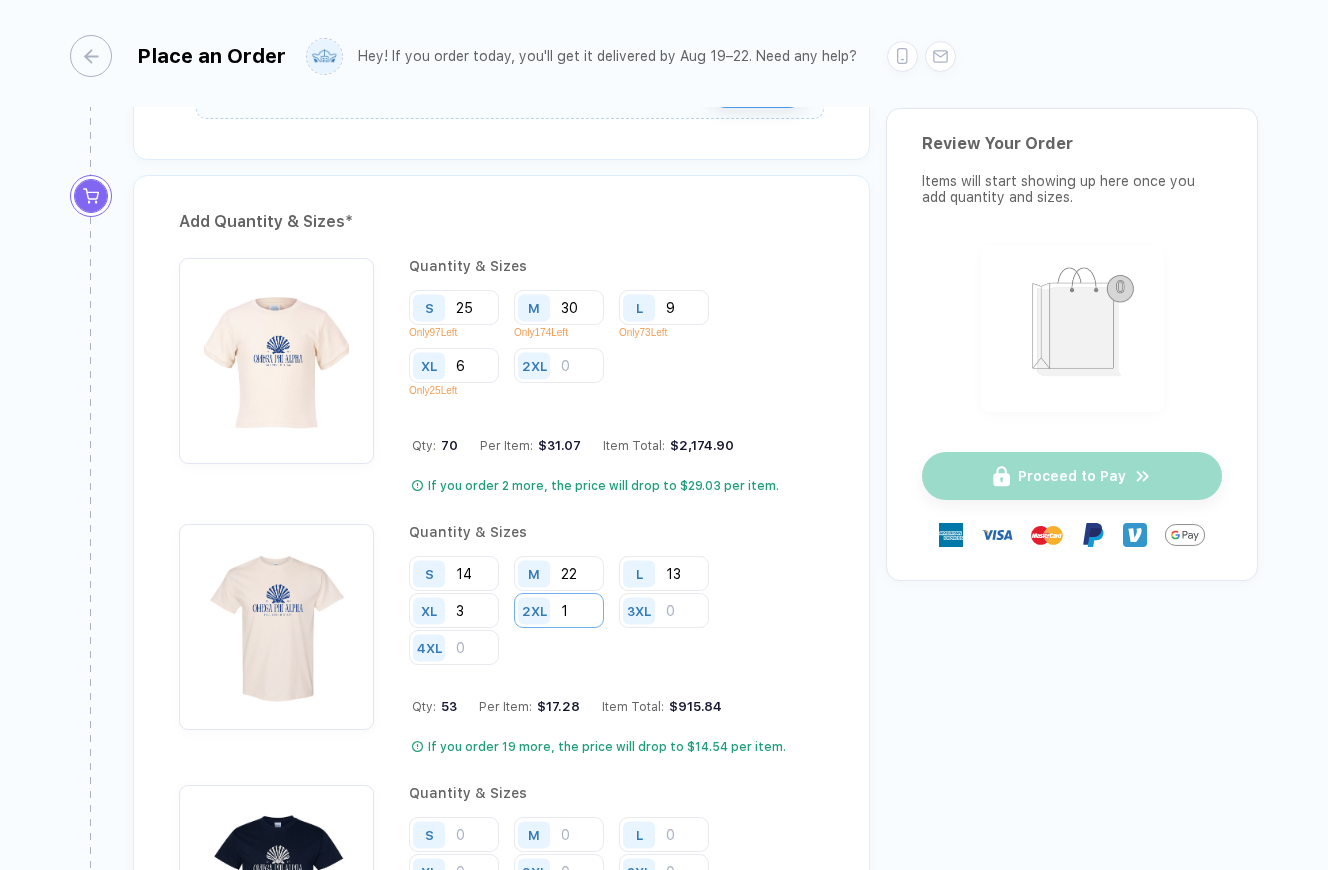 type on "1" 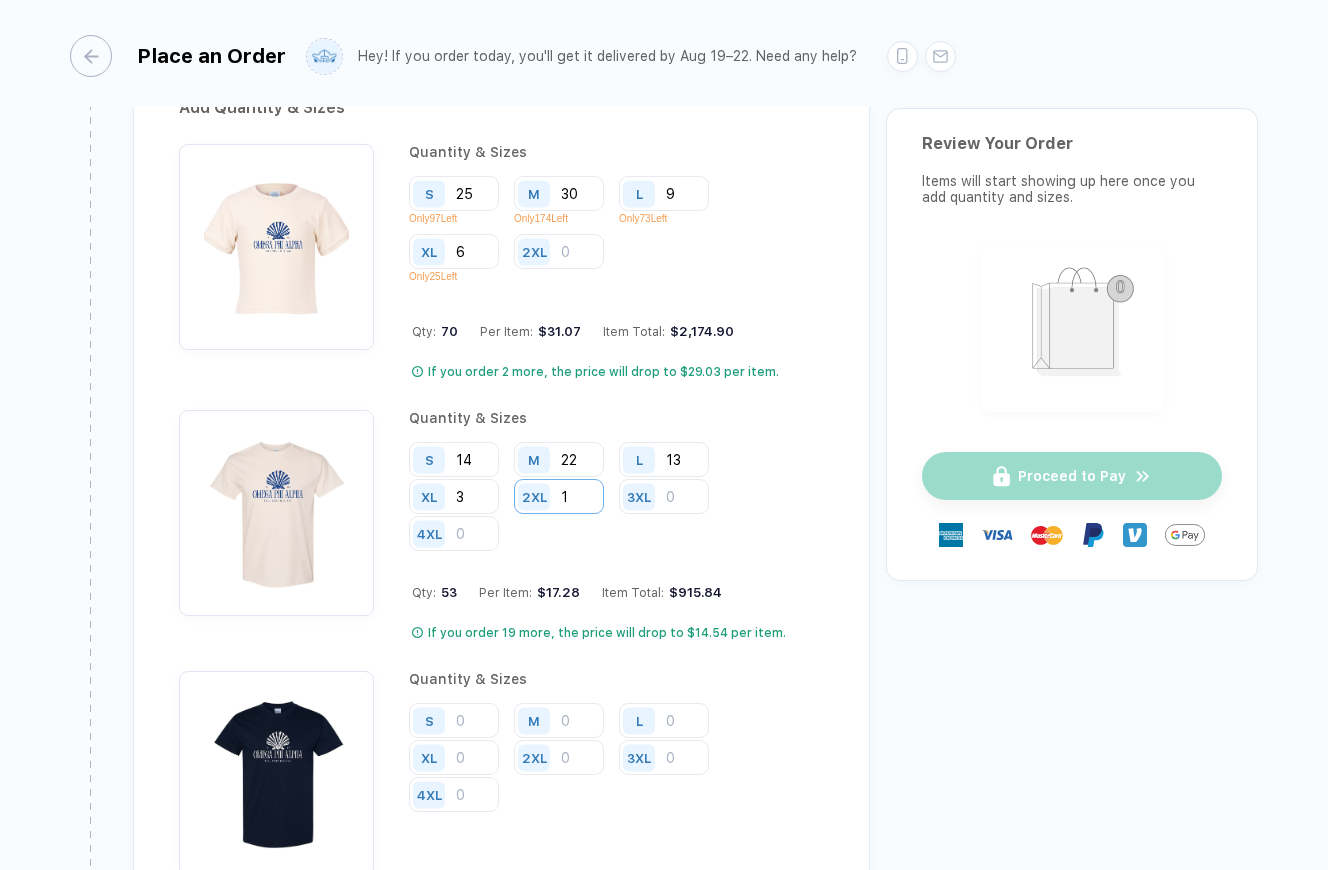 scroll, scrollTop: 1917, scrollLeft: 0, axis: vertical 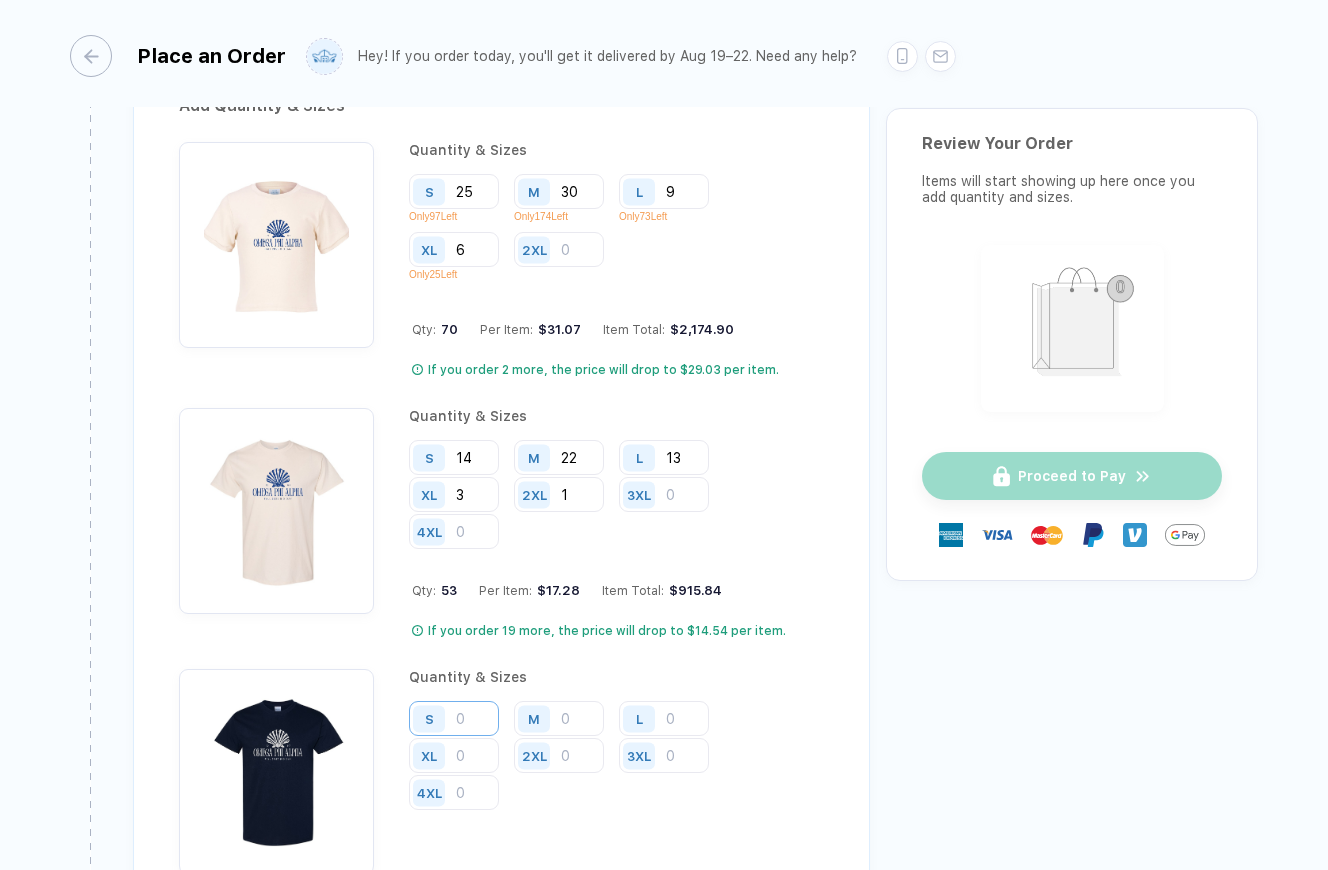 click at bounding box center (454, 191) 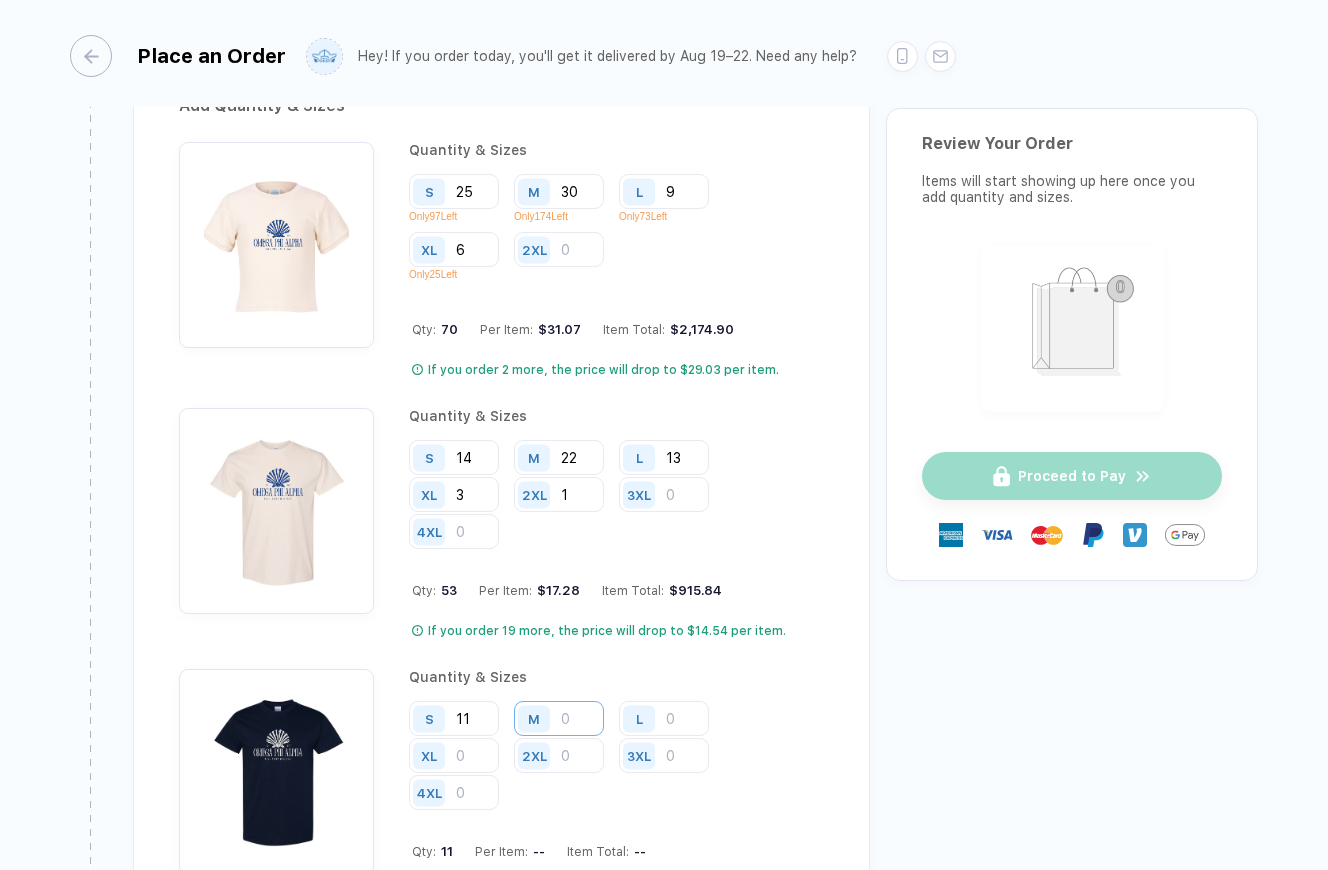 type on "11" 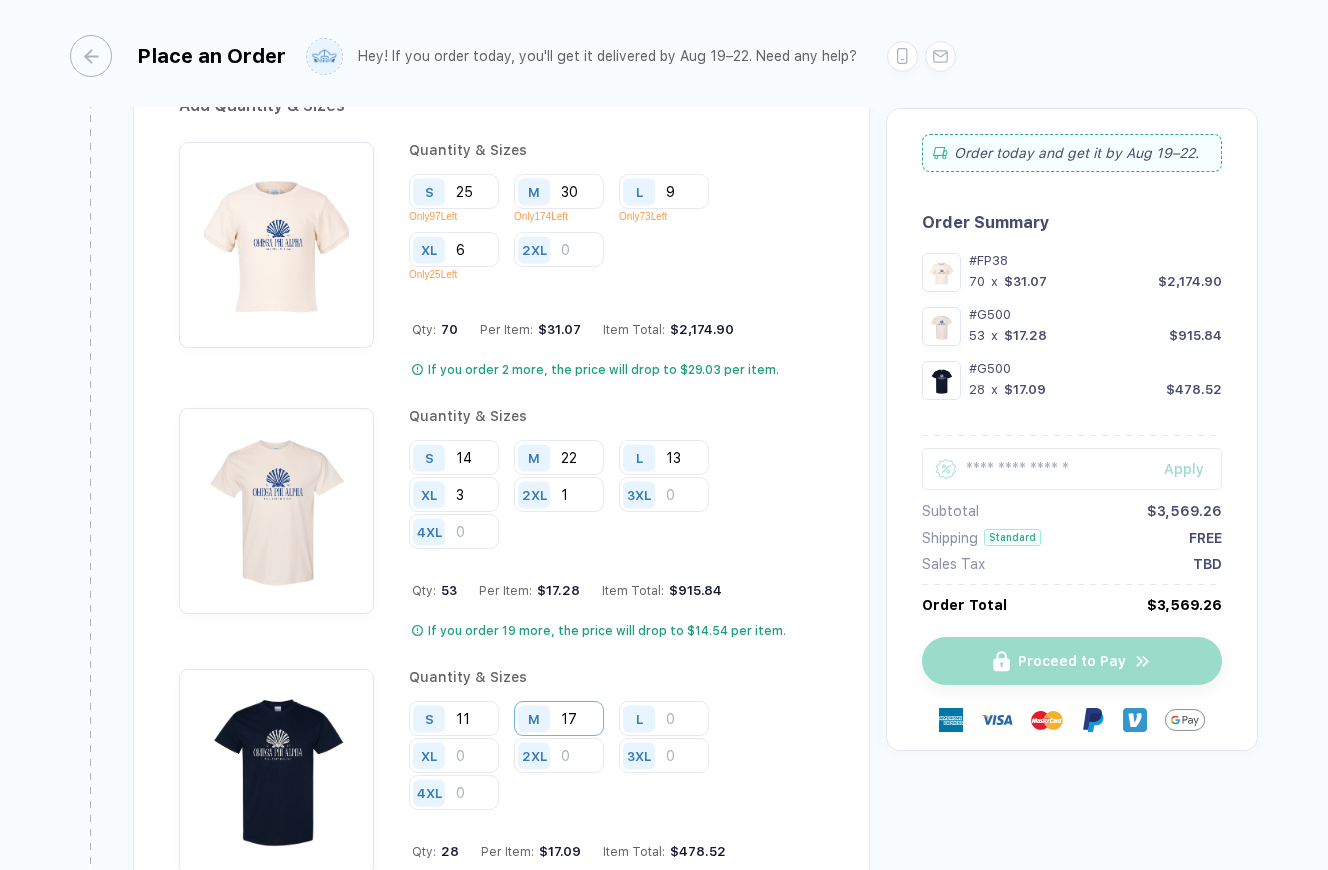 type on "17" 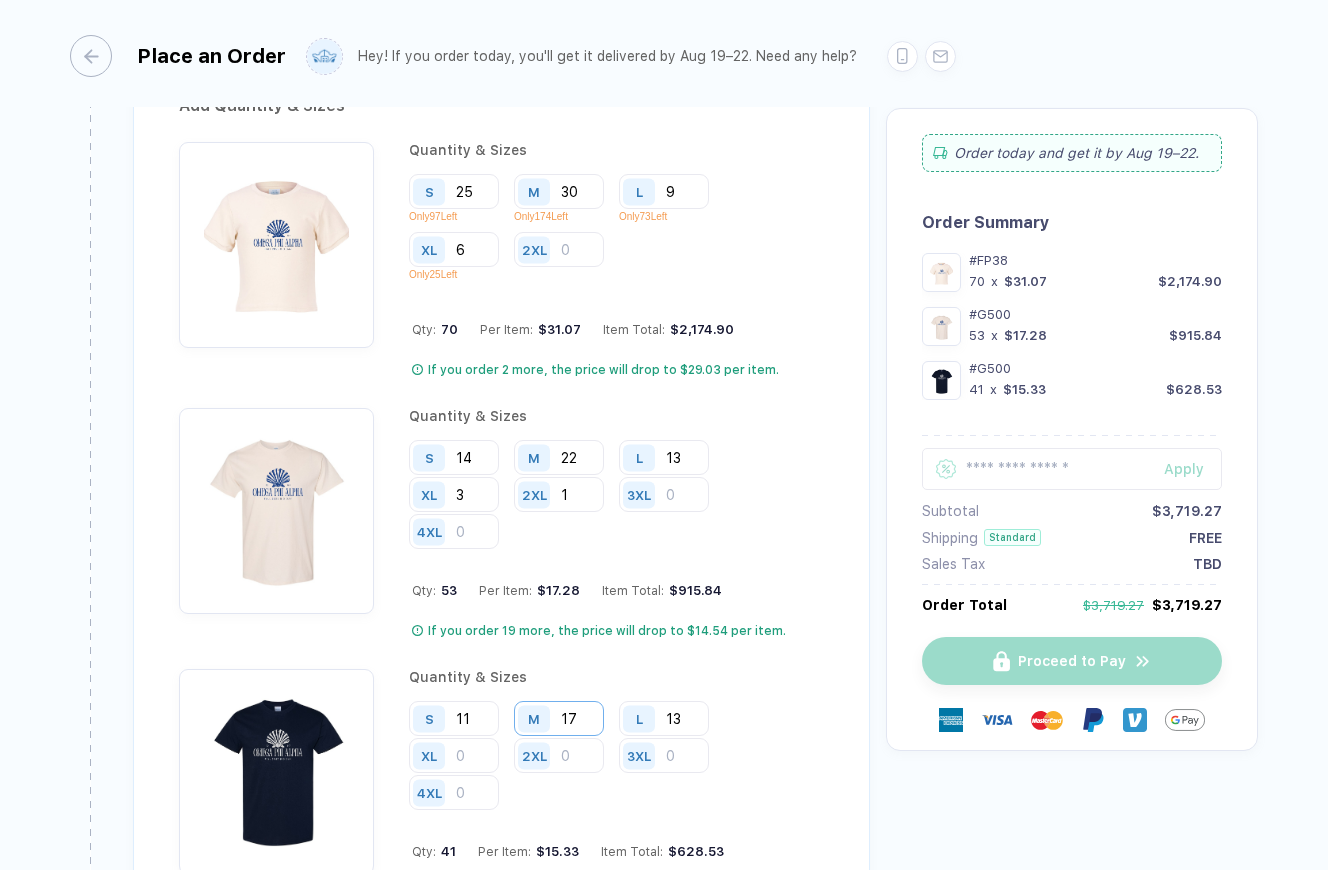 type on "13" 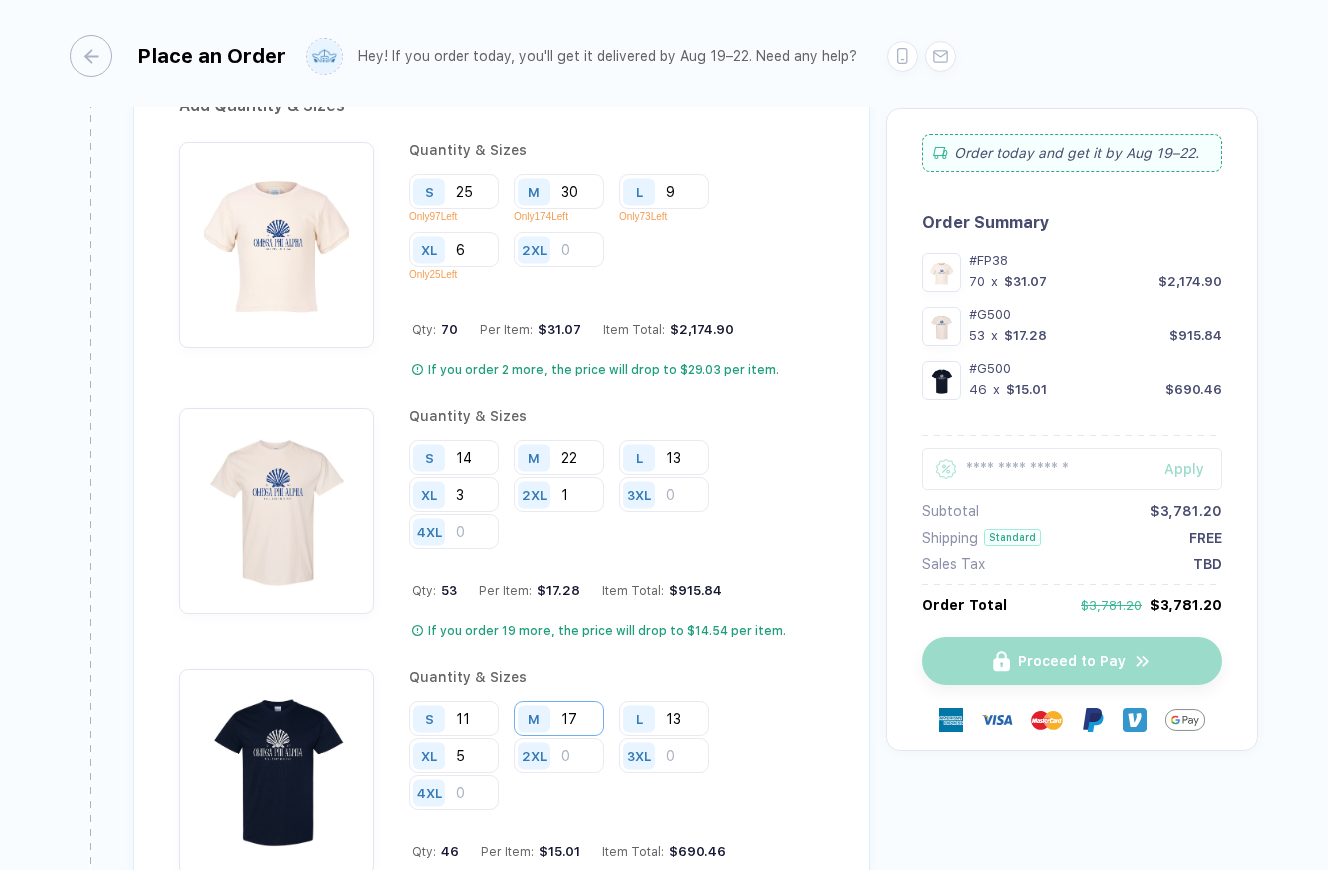 type on "5" 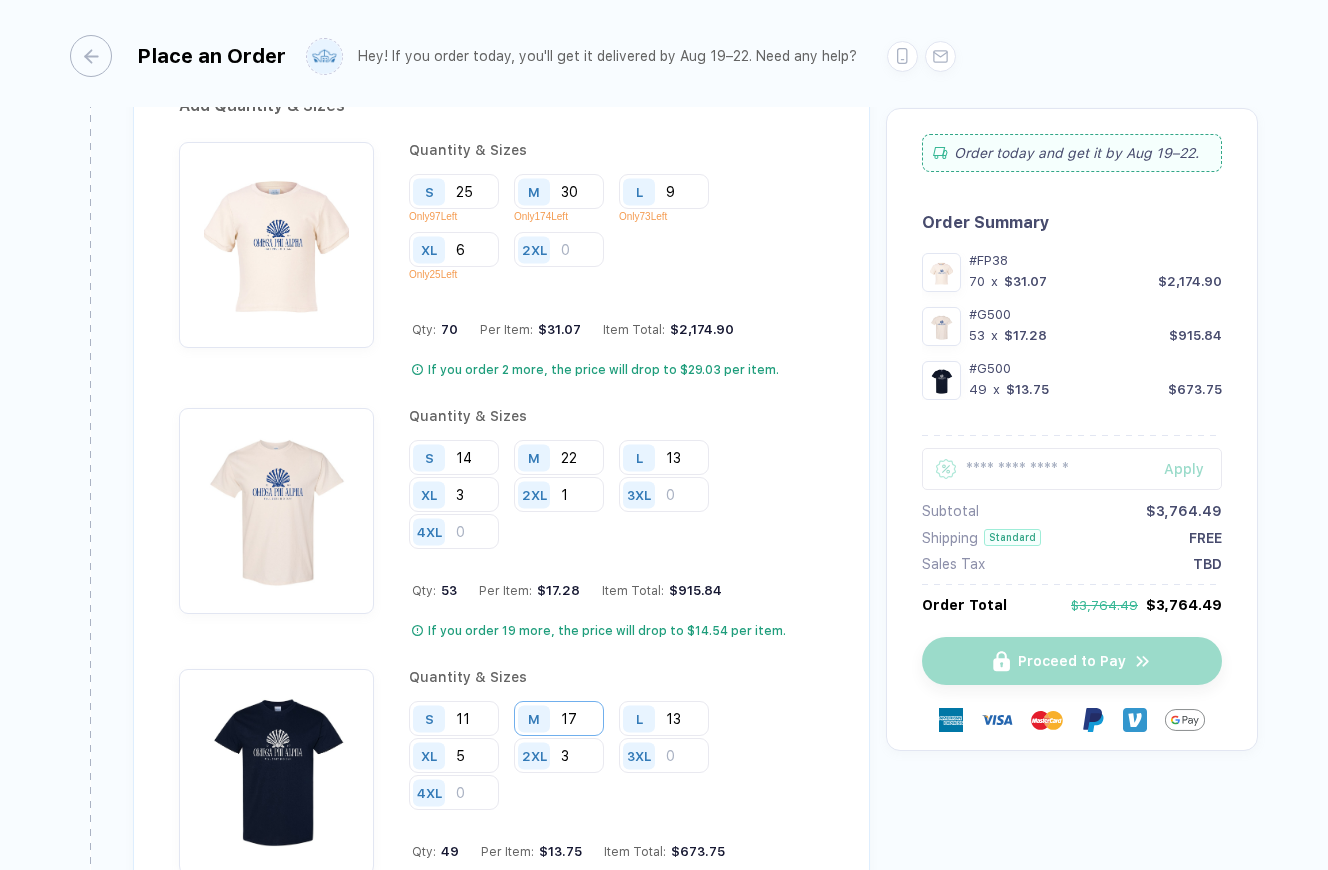type on "3" 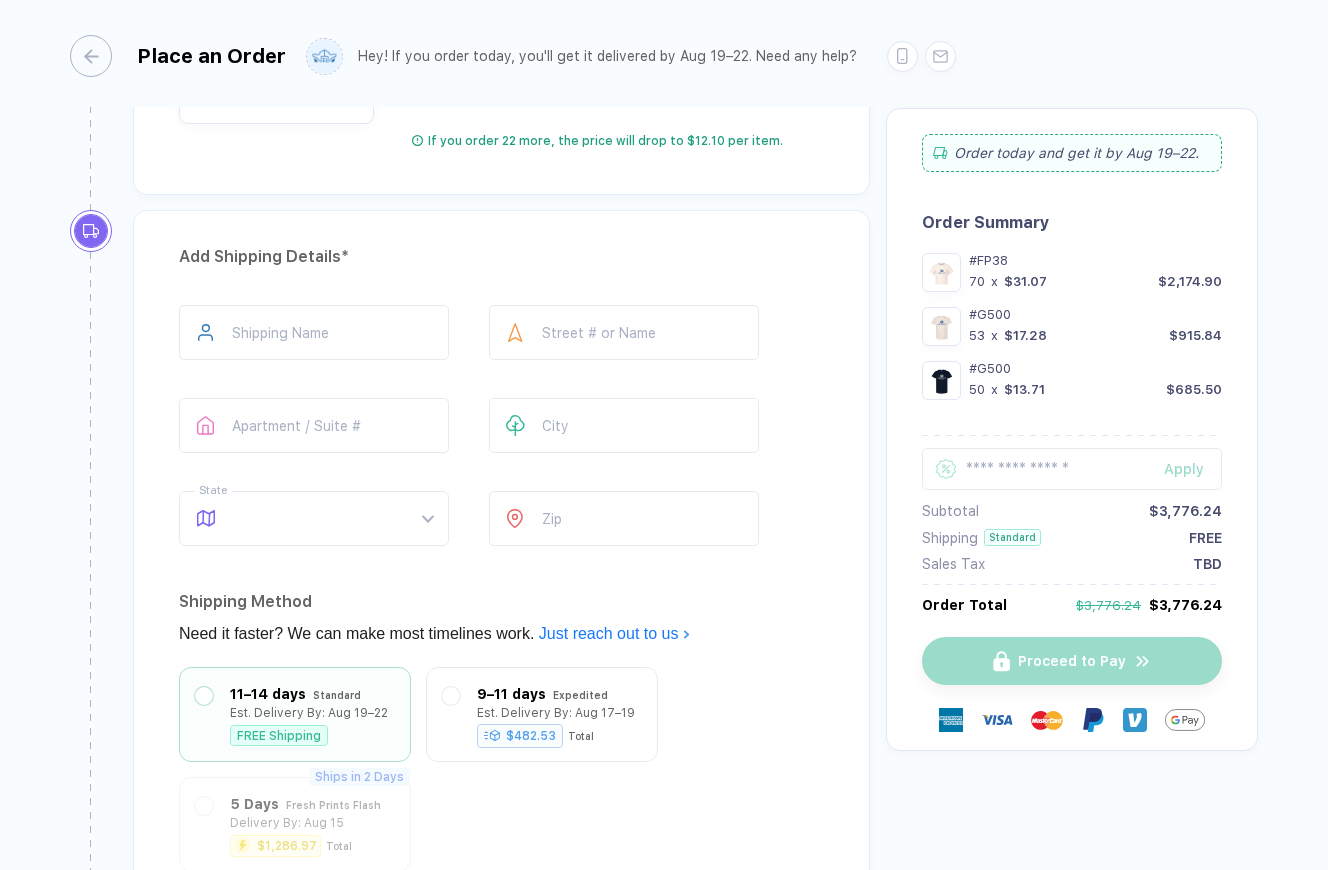 scroll, scrollTop: 2657, scrollLeft: 0, axis: vertical 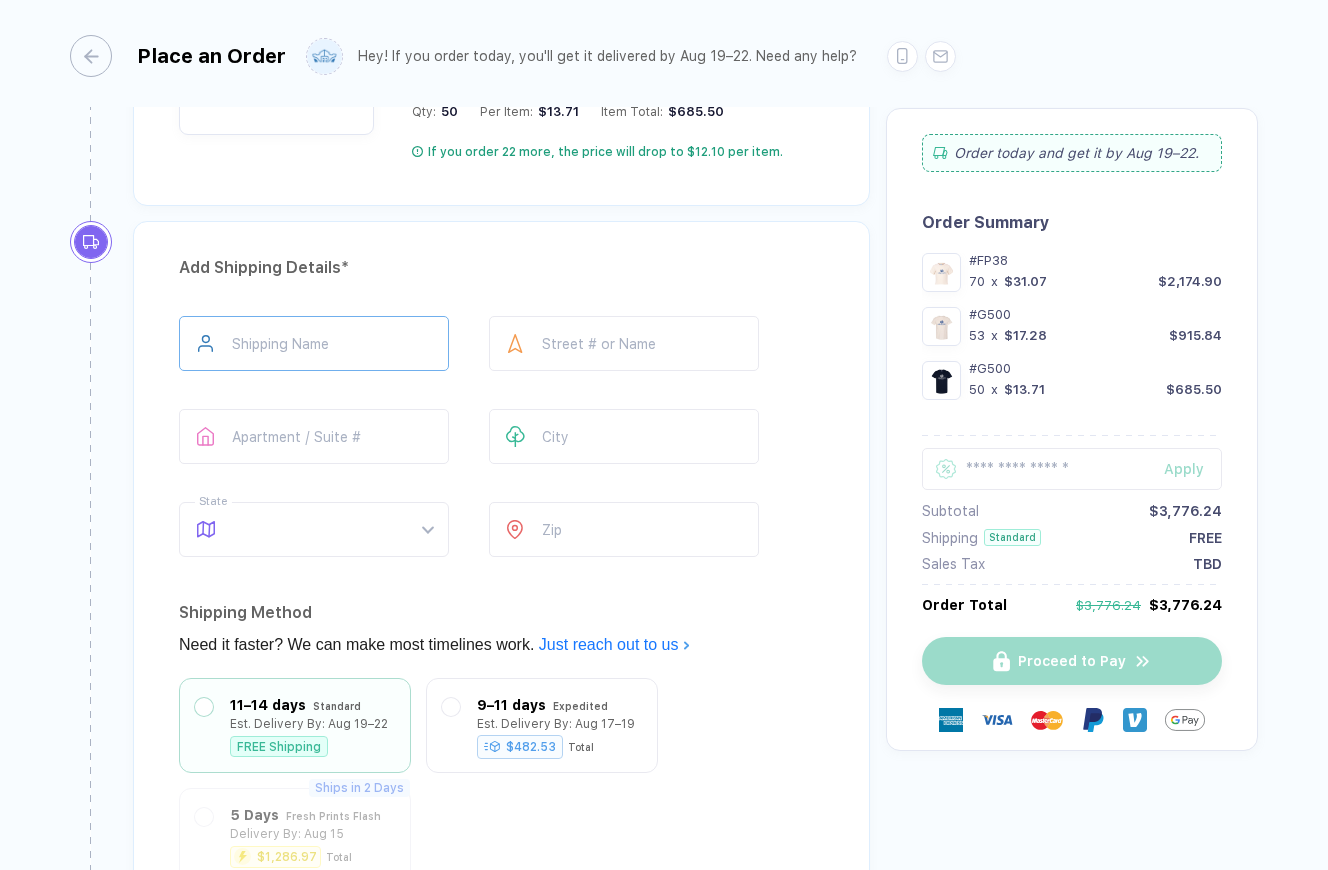 type on "1" 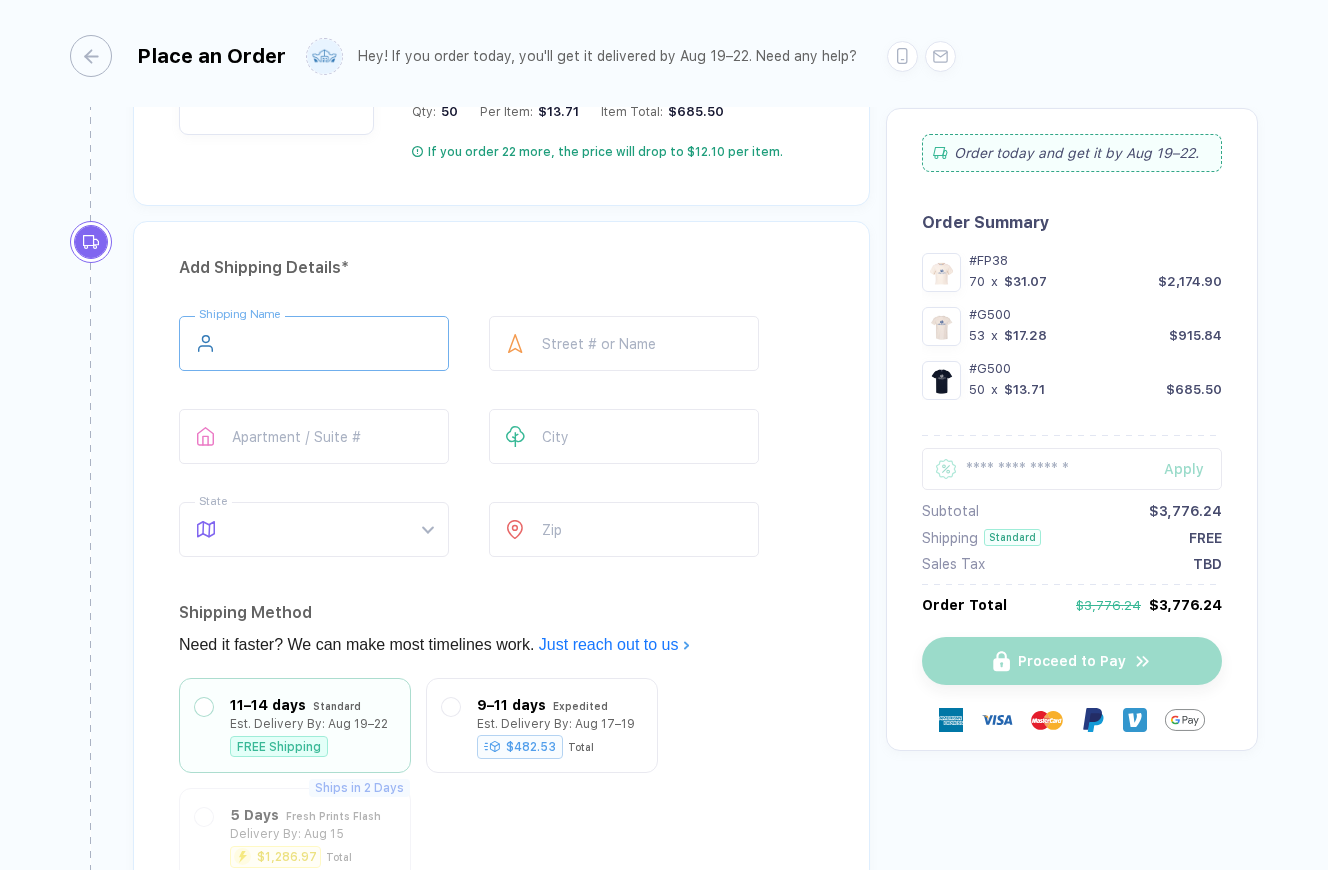 click at bounding box center (314, 343) 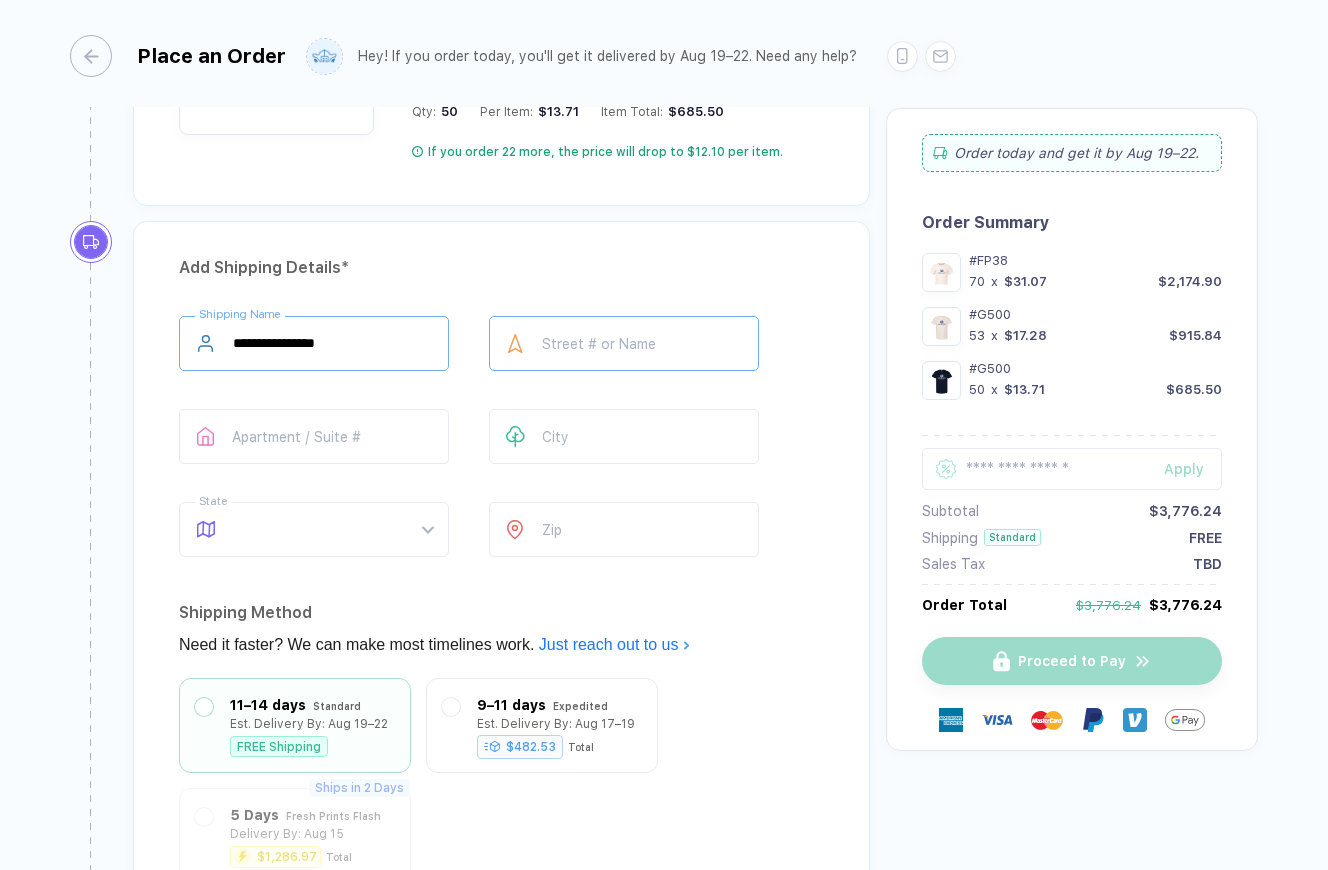 type on "**********" 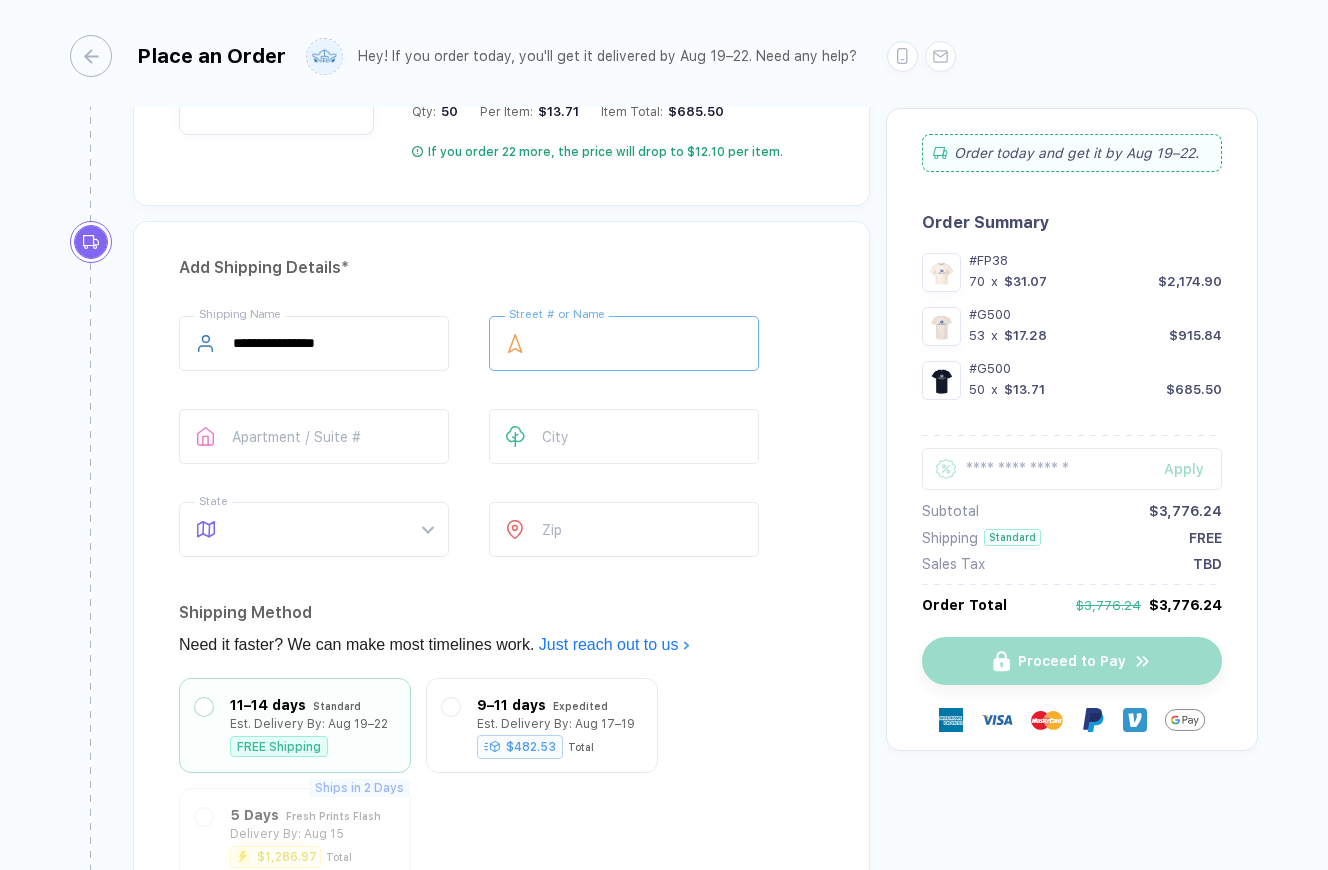 click at bounding box center [624, 343] 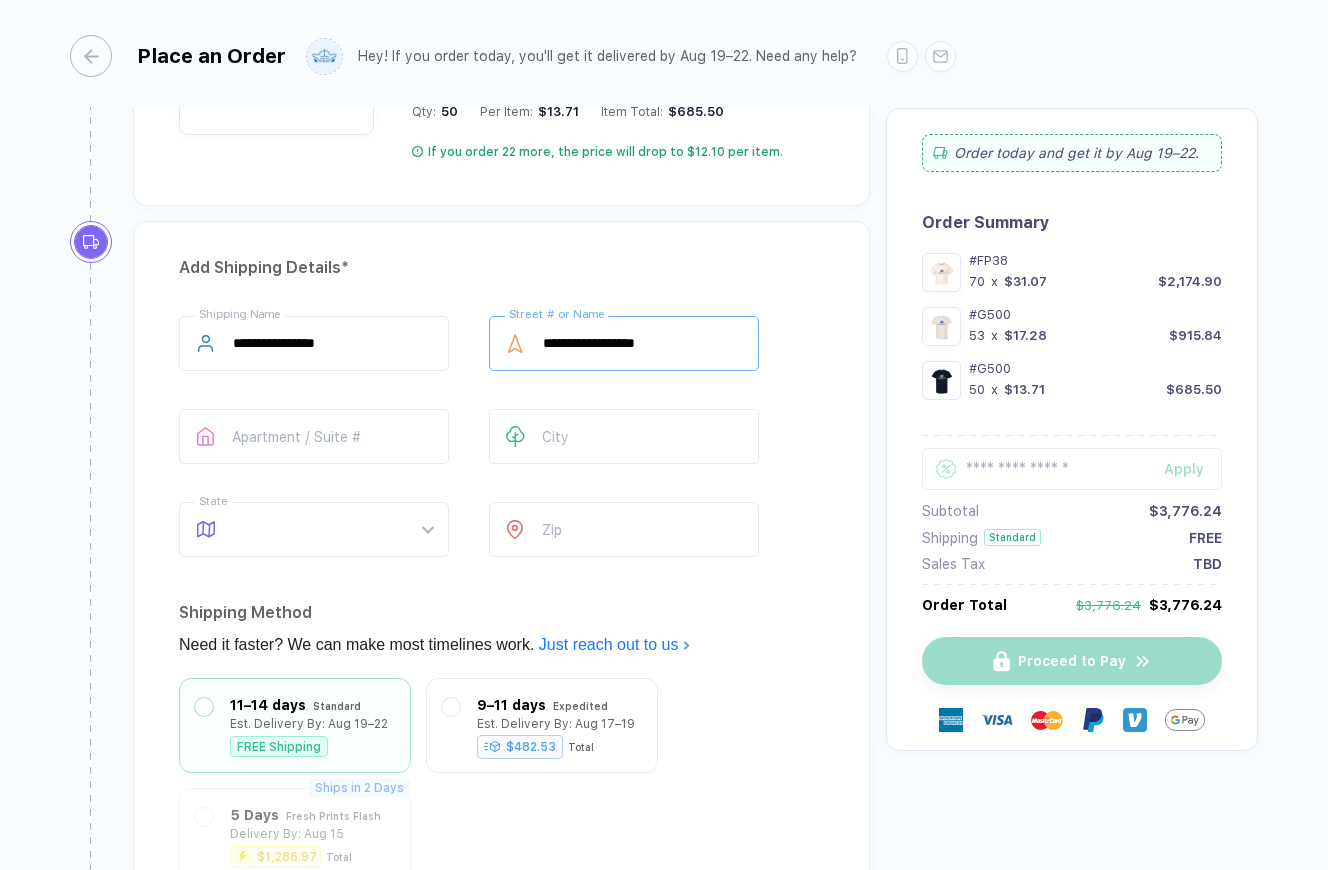 type on "**********" 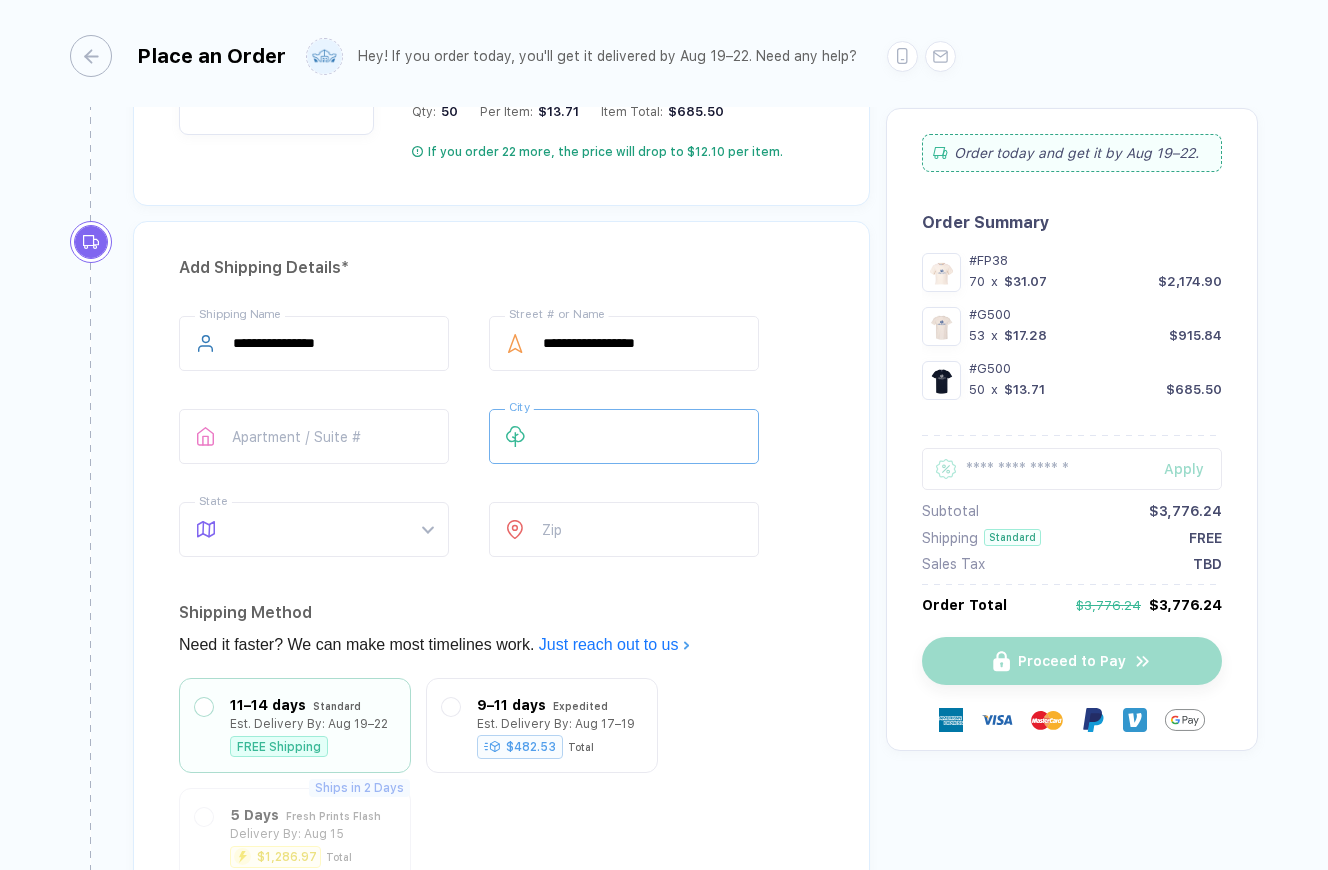 click at bounding box center [624, 436] 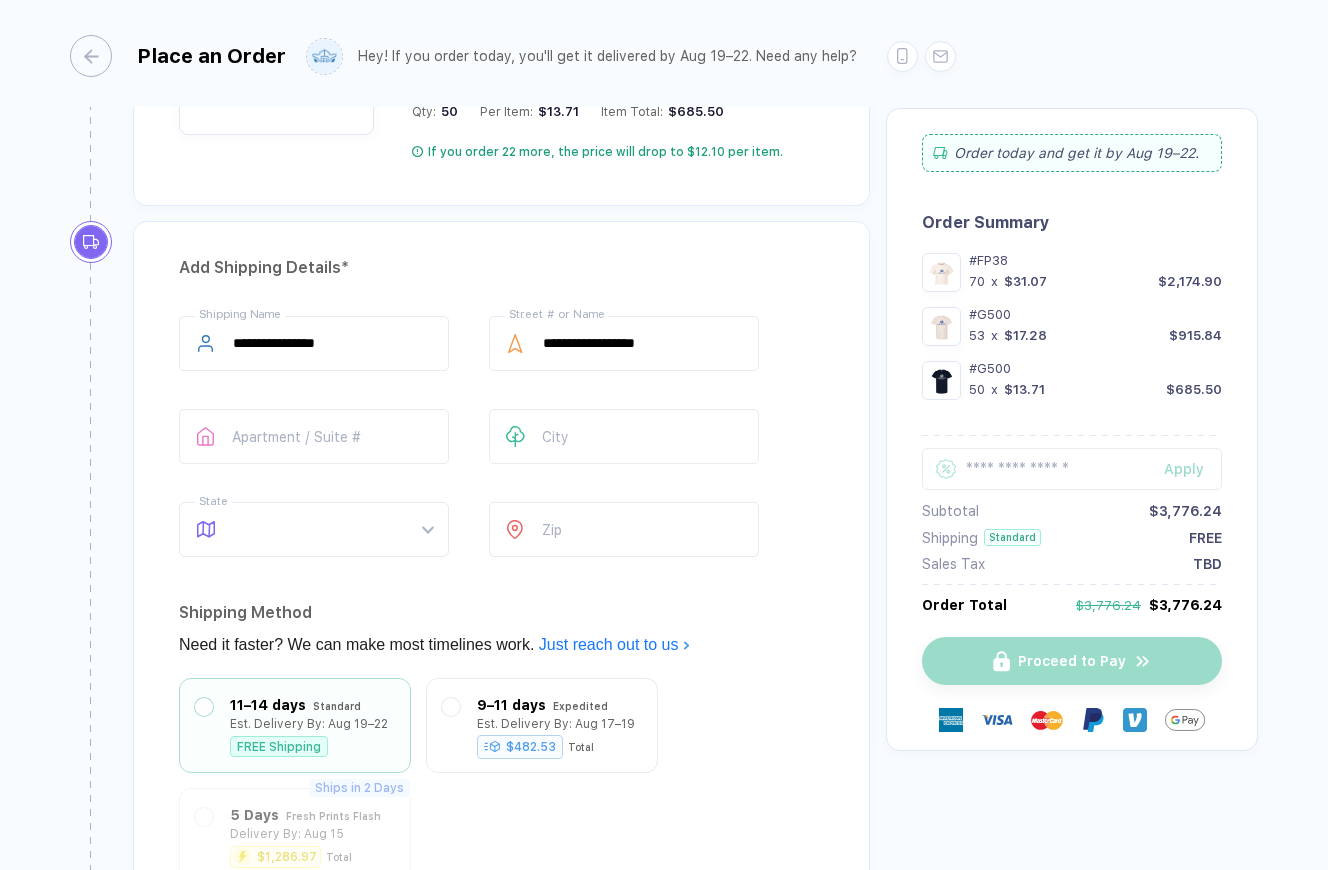 click on "**********" at bounding box center [501, 440] 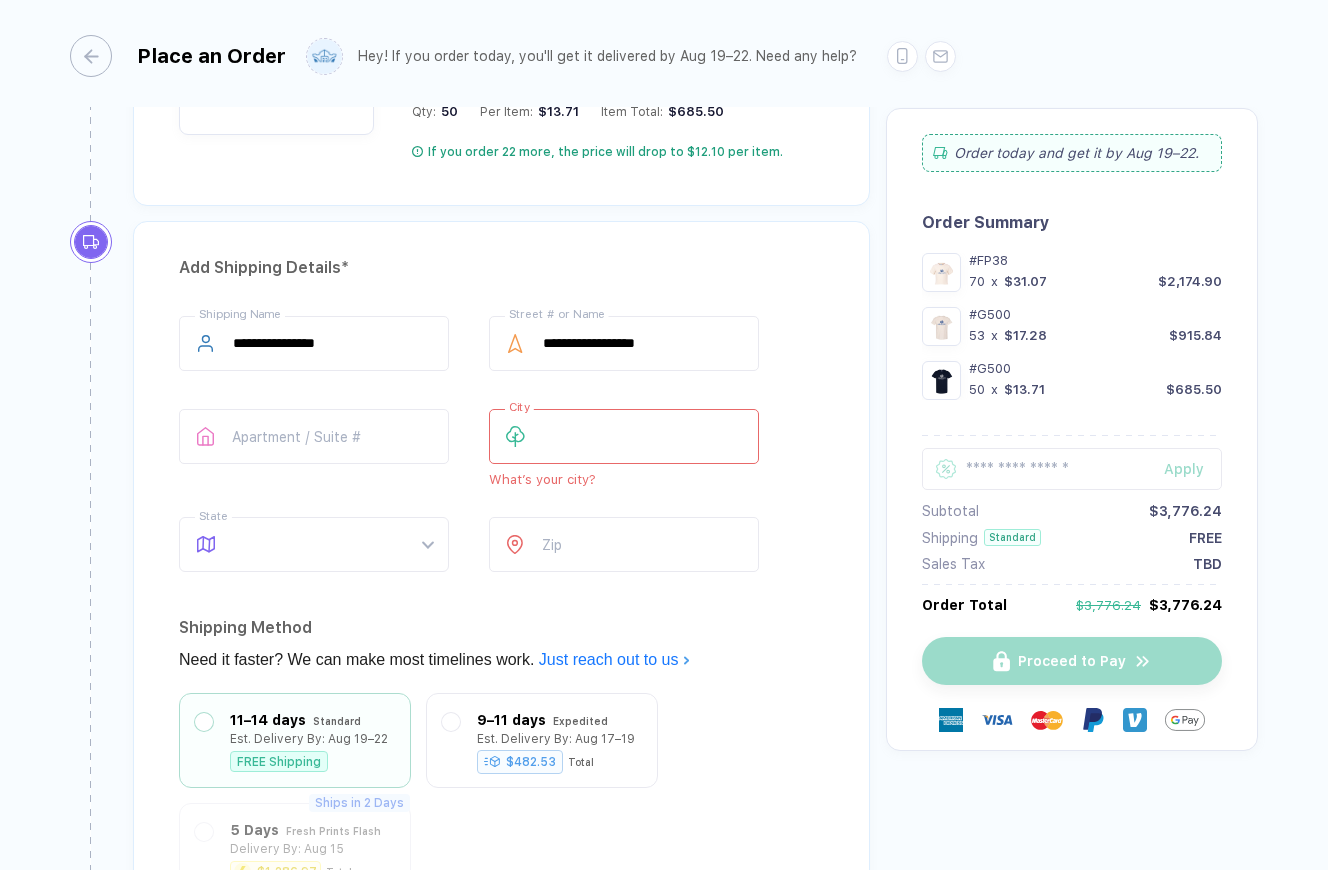 click at bounding box center (624, 436) 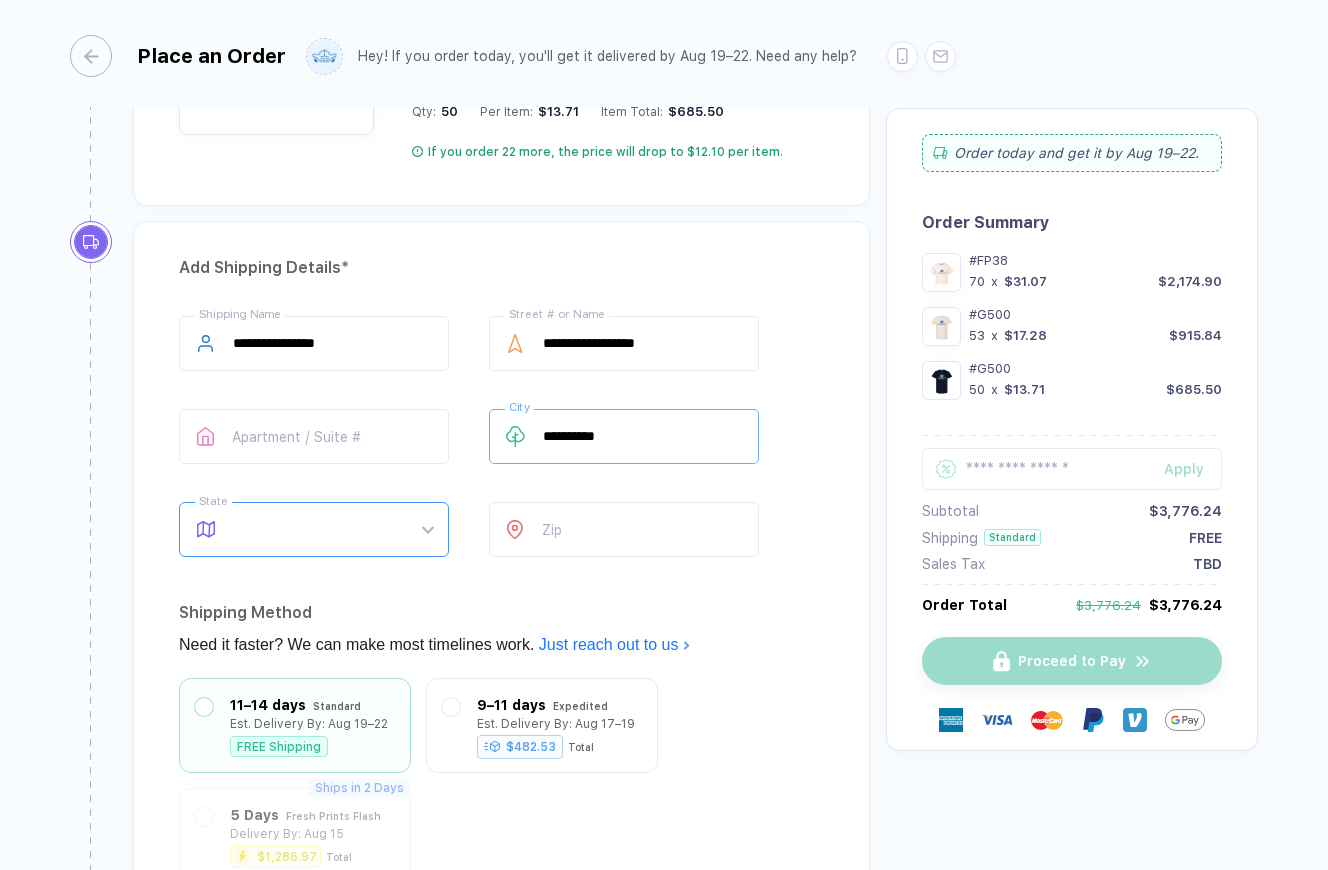 click at bounding box center [333, 529] 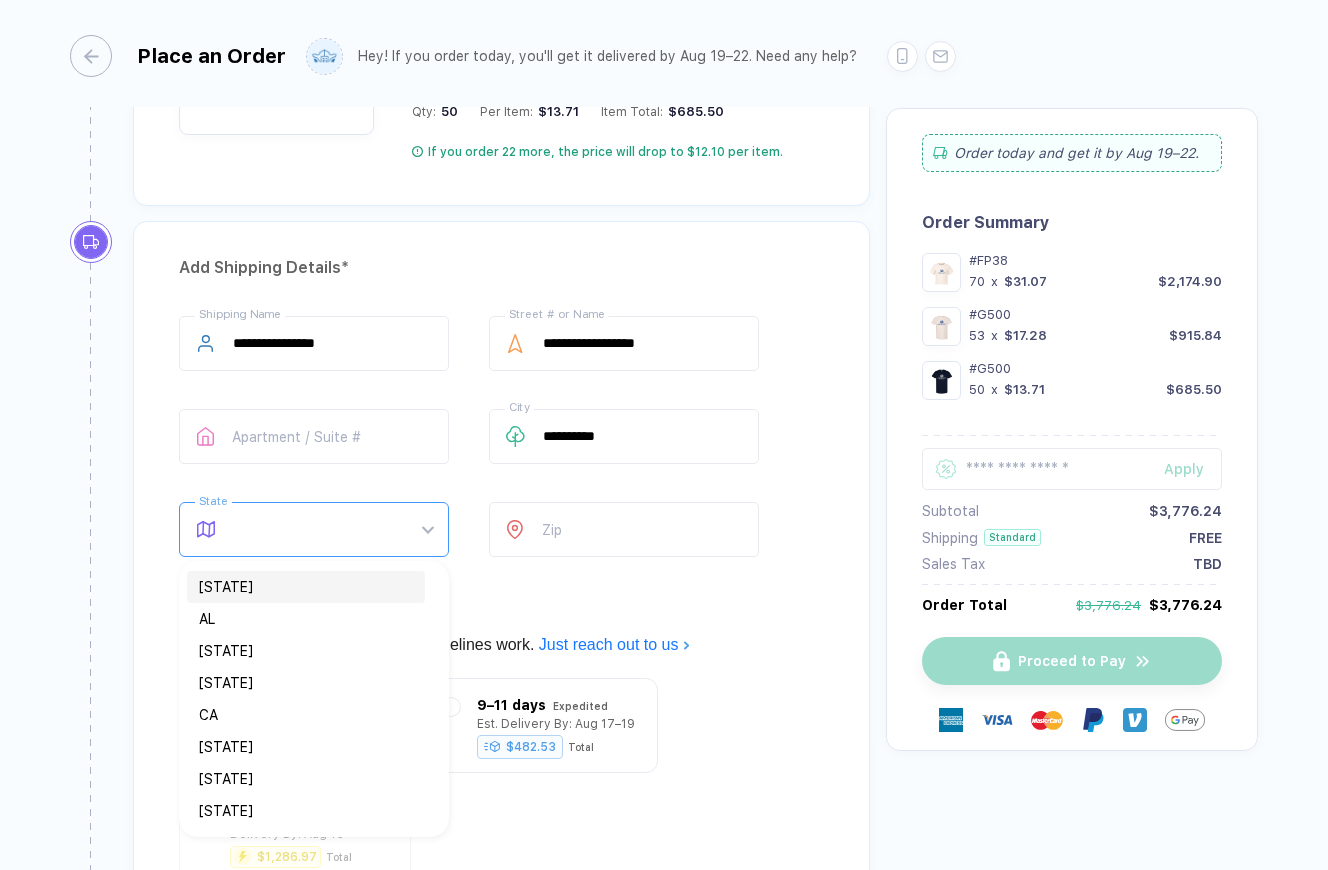 type on "**" 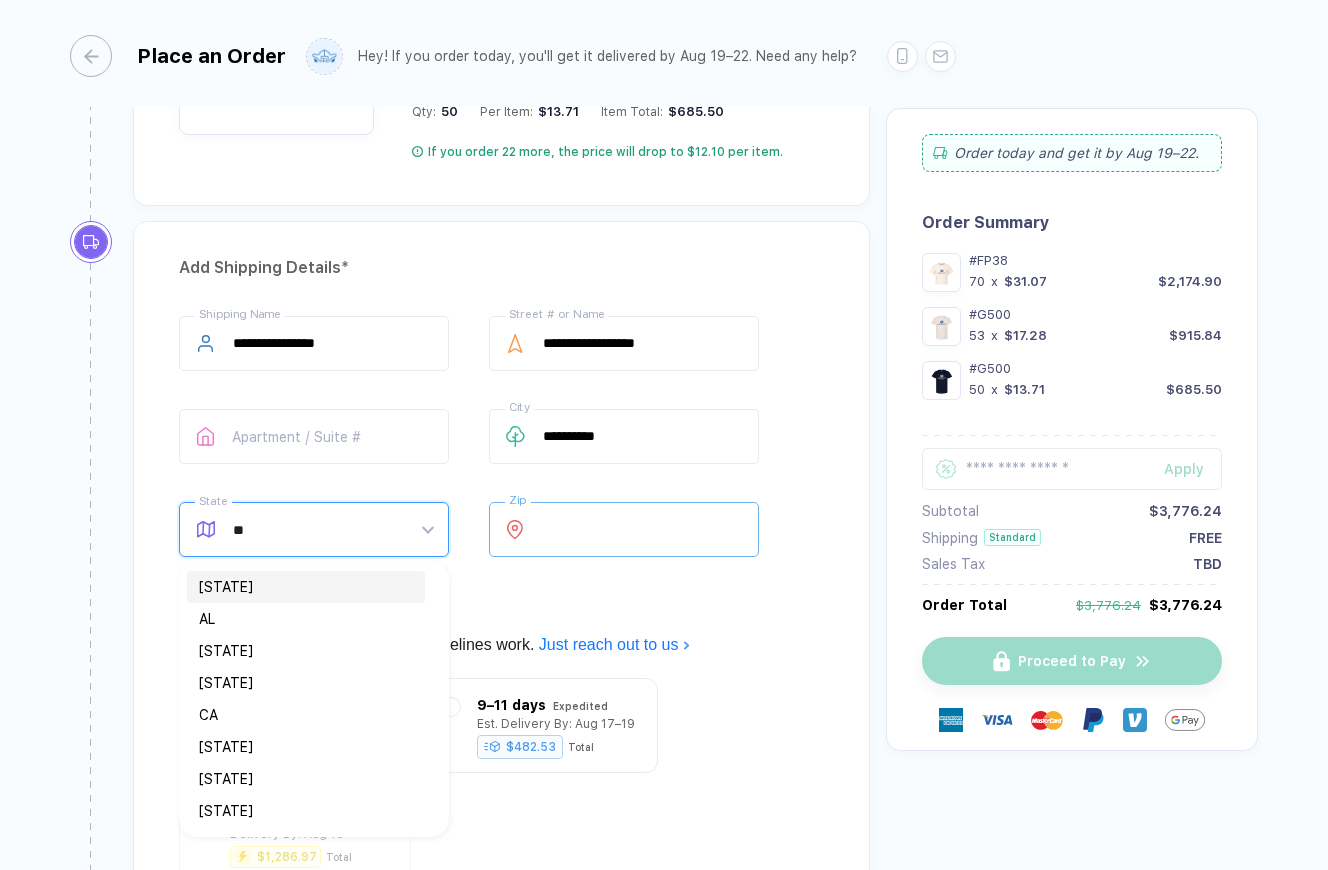 type on "*****" 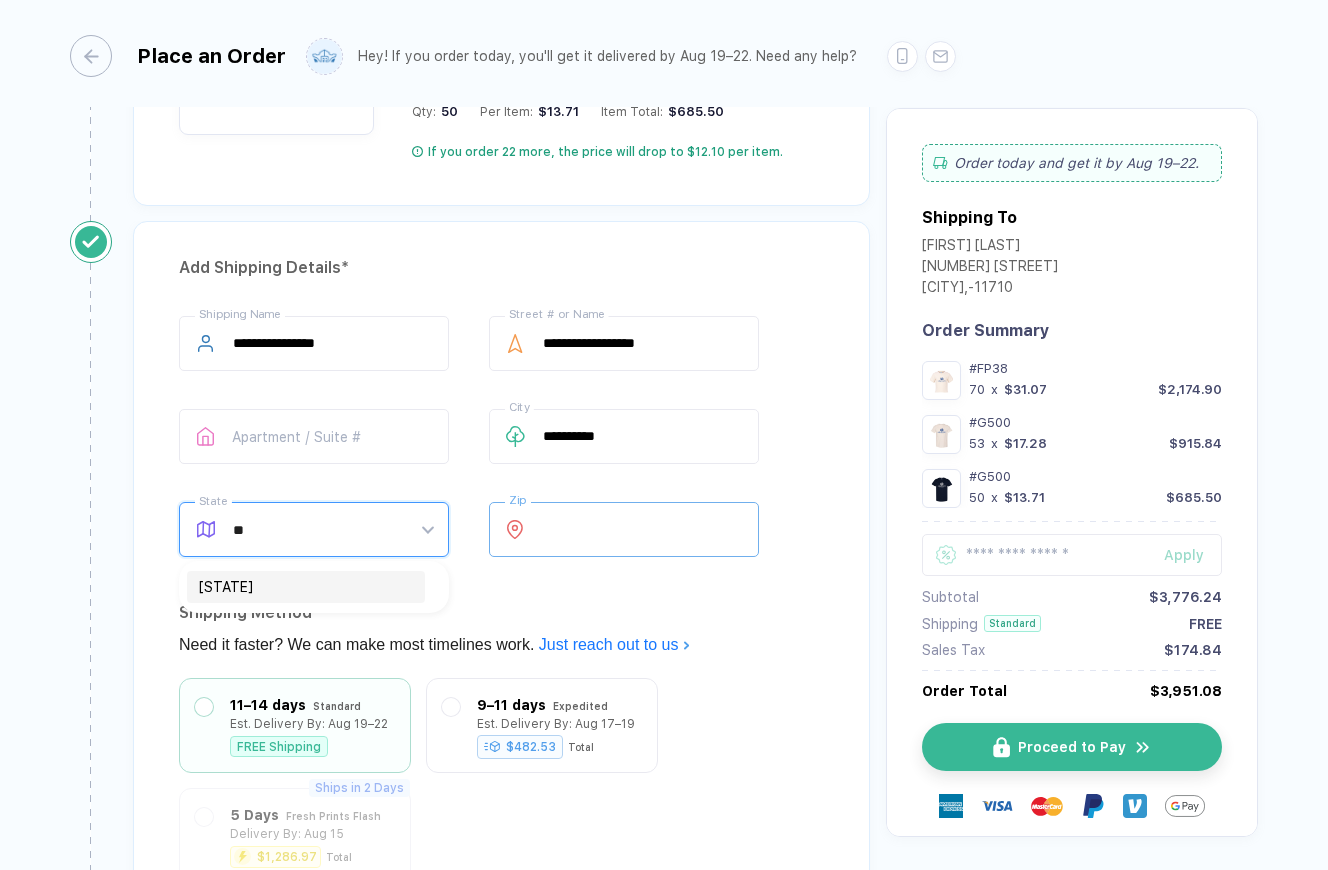 type 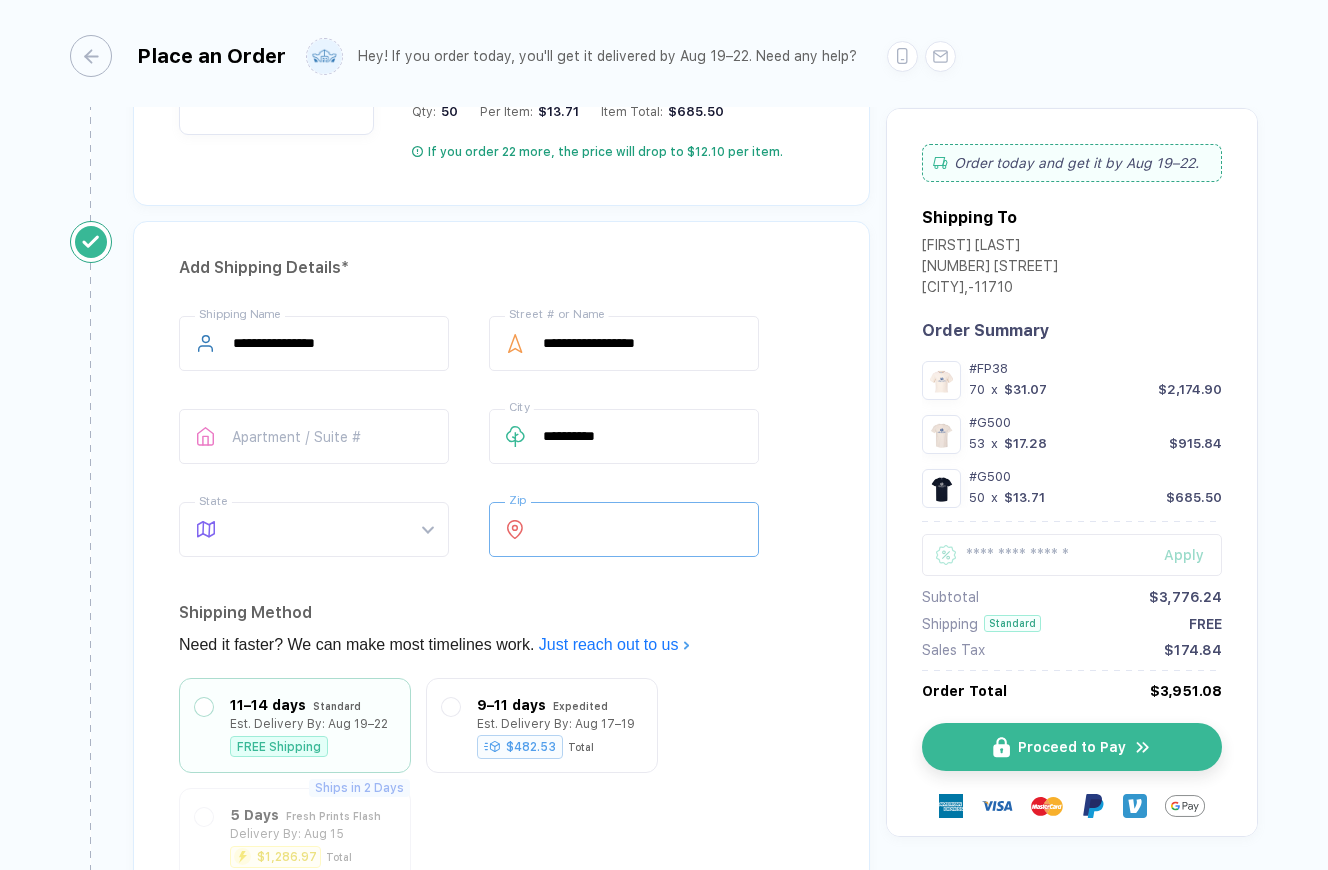 click on "*****" at bounding box center (624, 529) 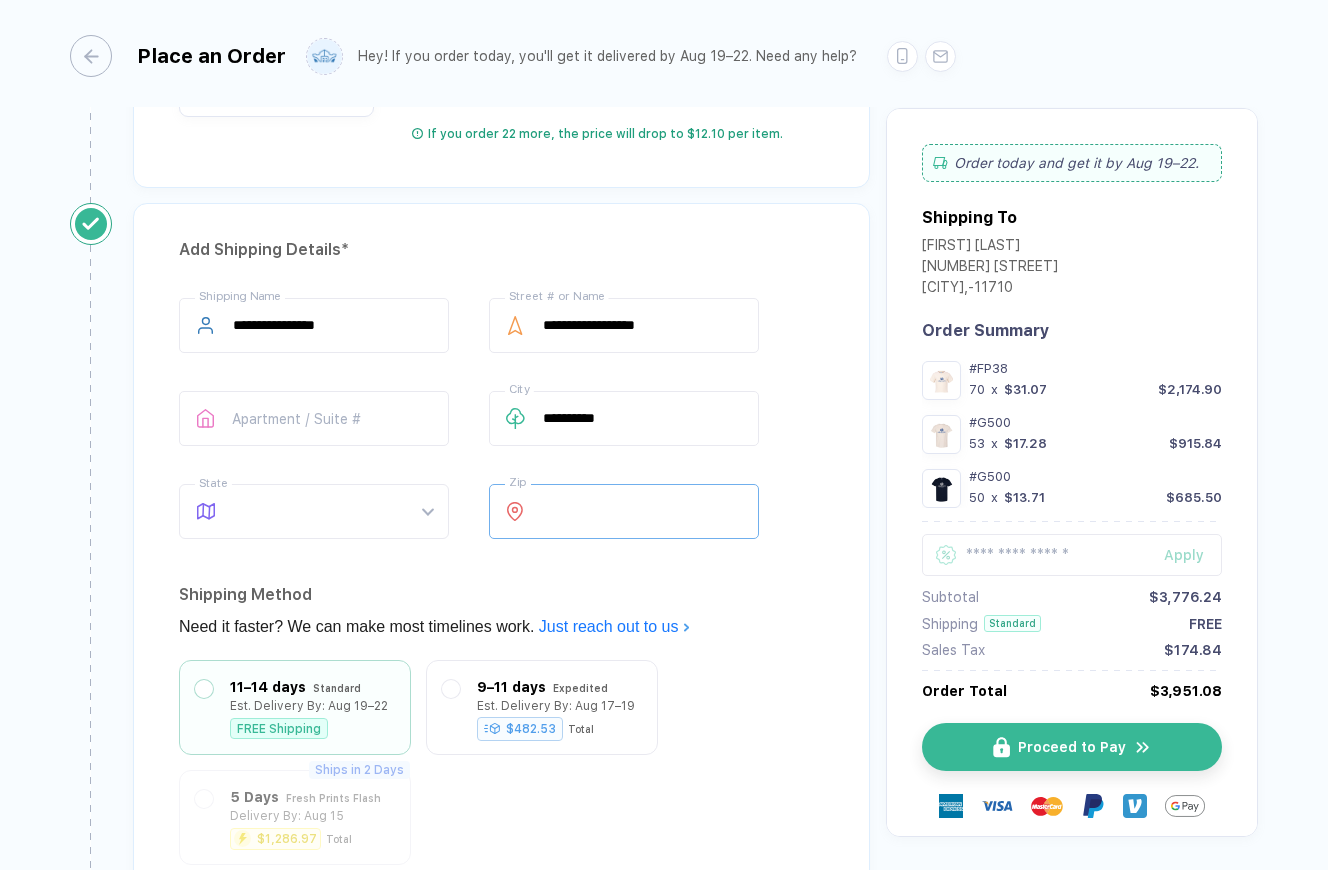 scroll, scrollTop: 2677, scrollLeft: 0, axis: vertical 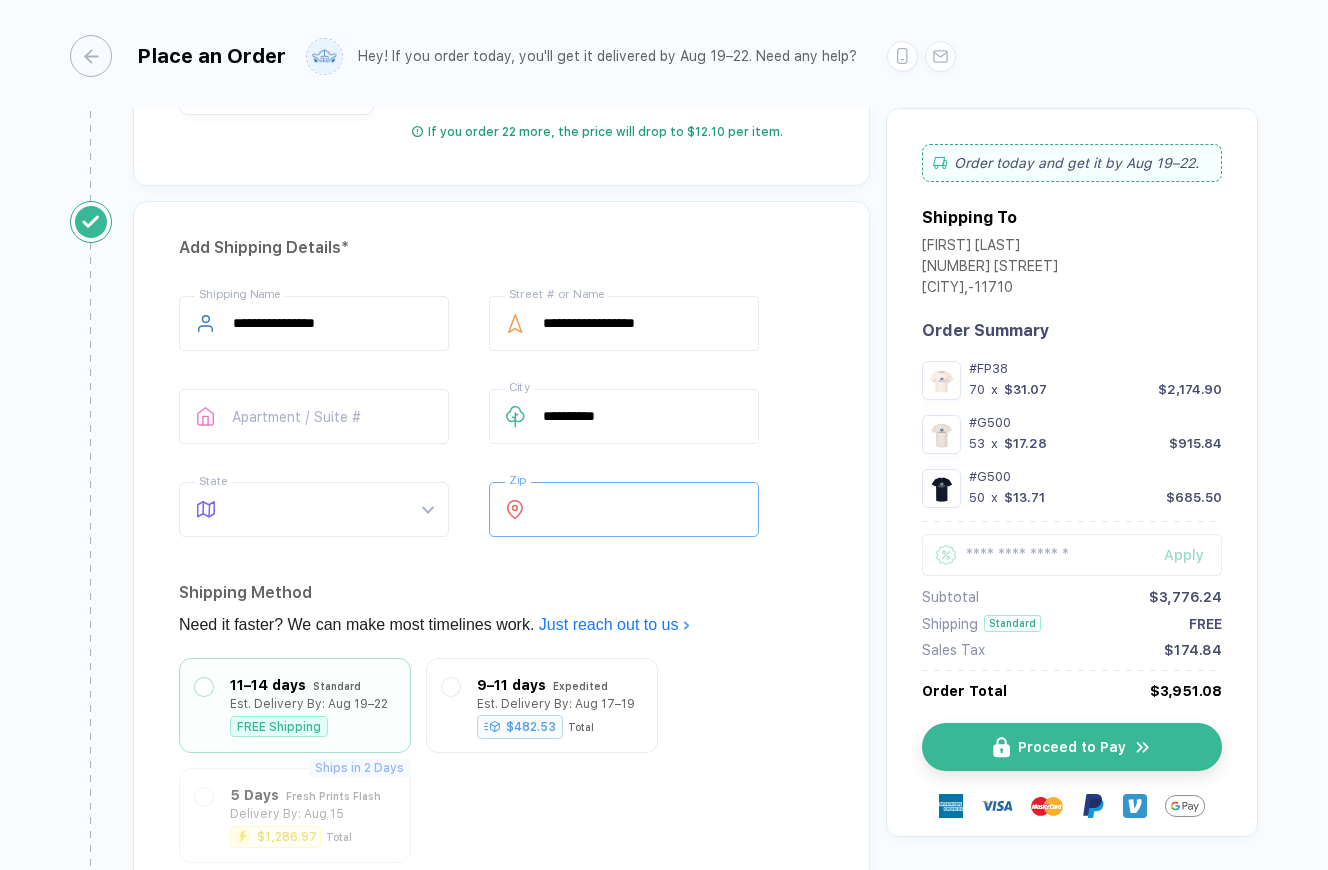 click on "*****" at bounding box center [624, 509] 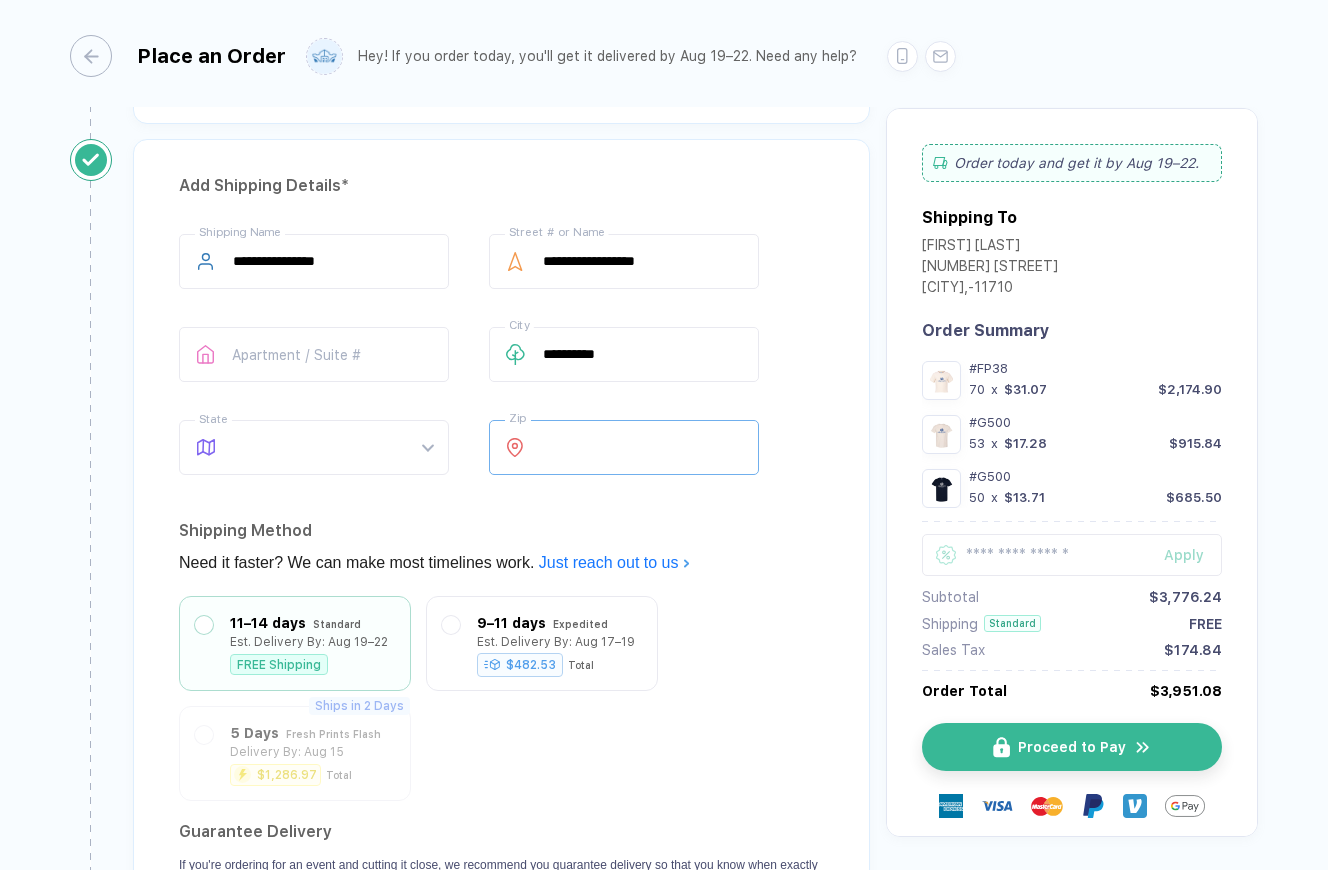 scroll, scrollTop: 2742, scrollLeft: 0, axis: vertical 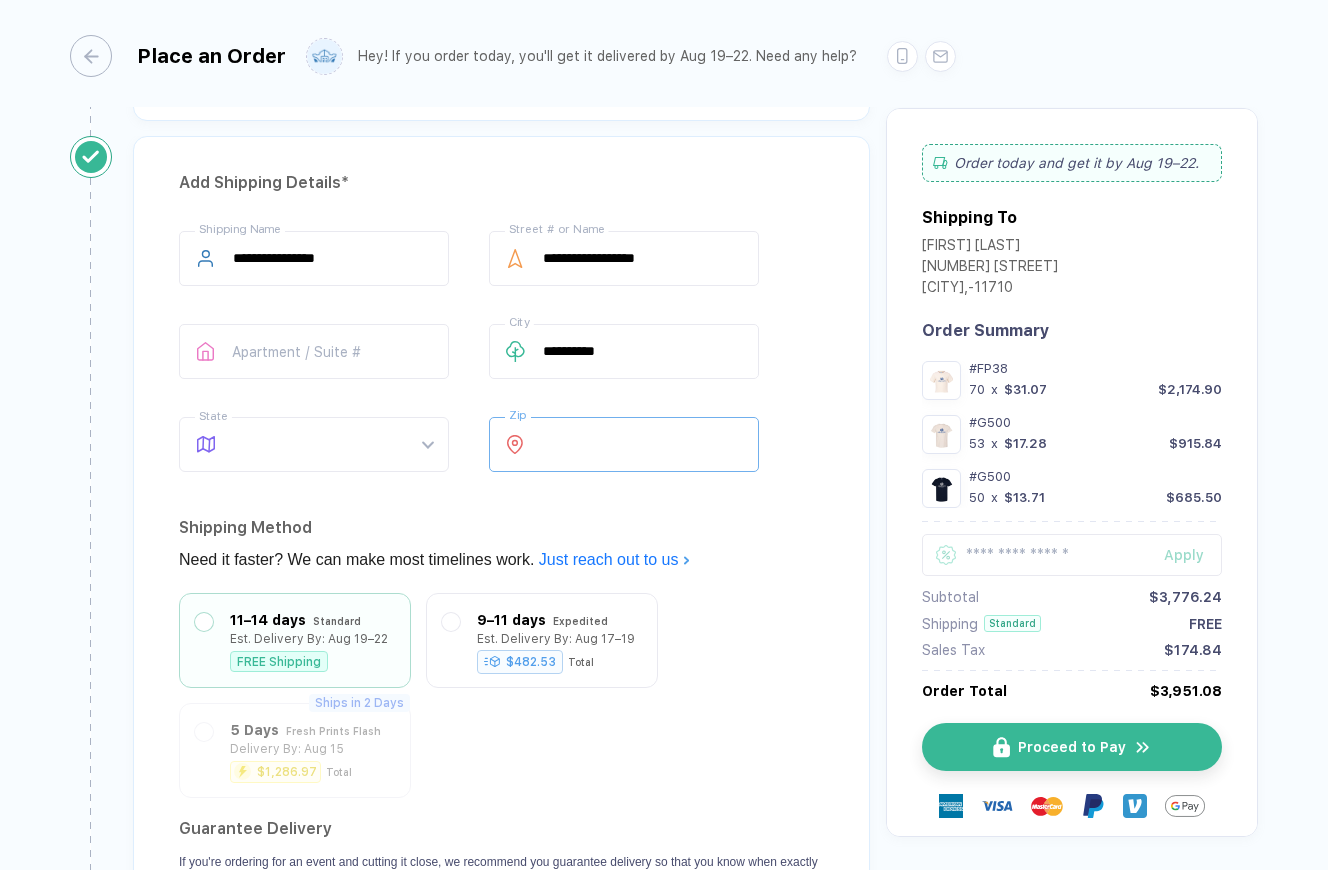 click on "*****" at bounding box center [624, 444] 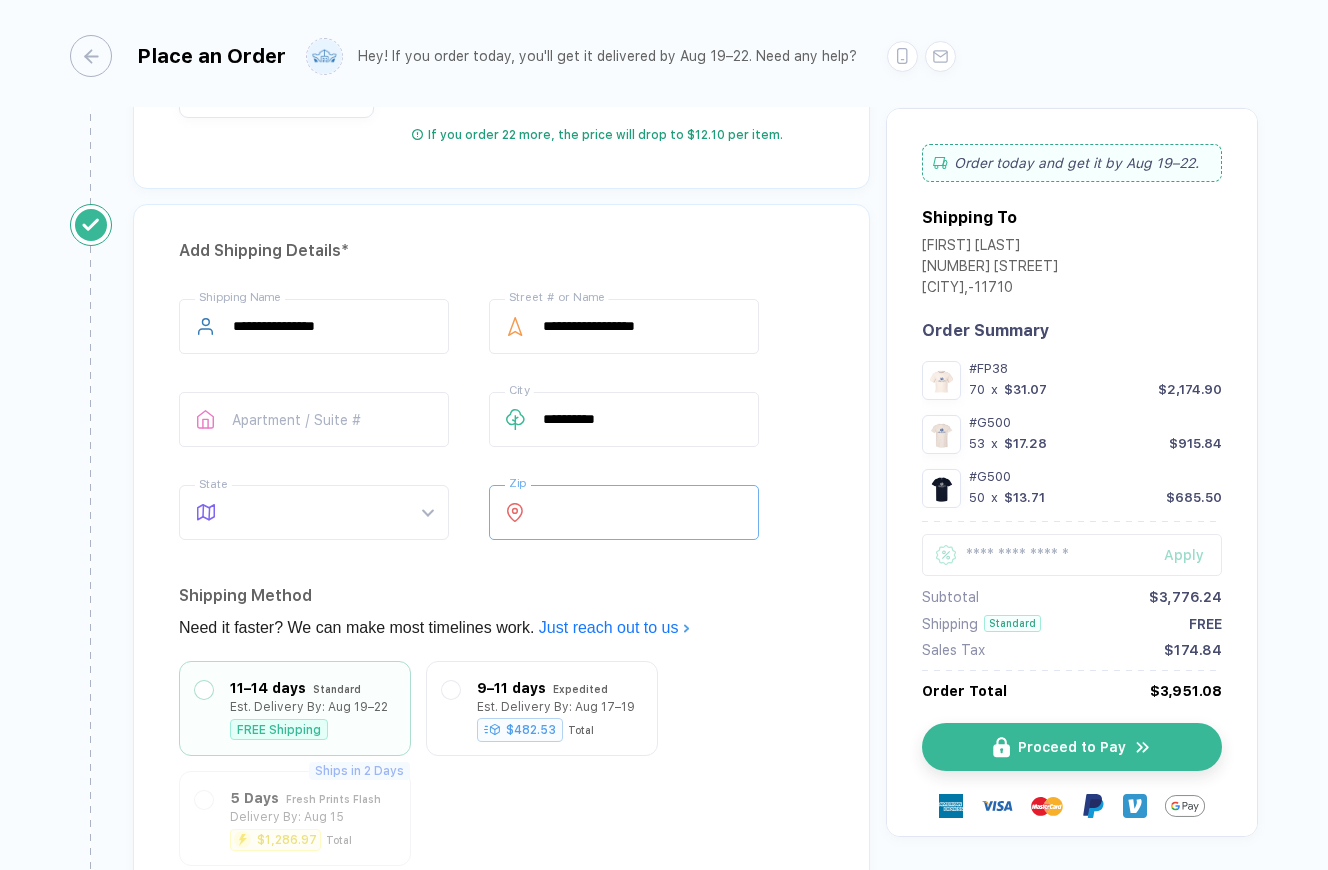 scroll, scrollTop: 2682, scrollLeft: 0, axis: vertical 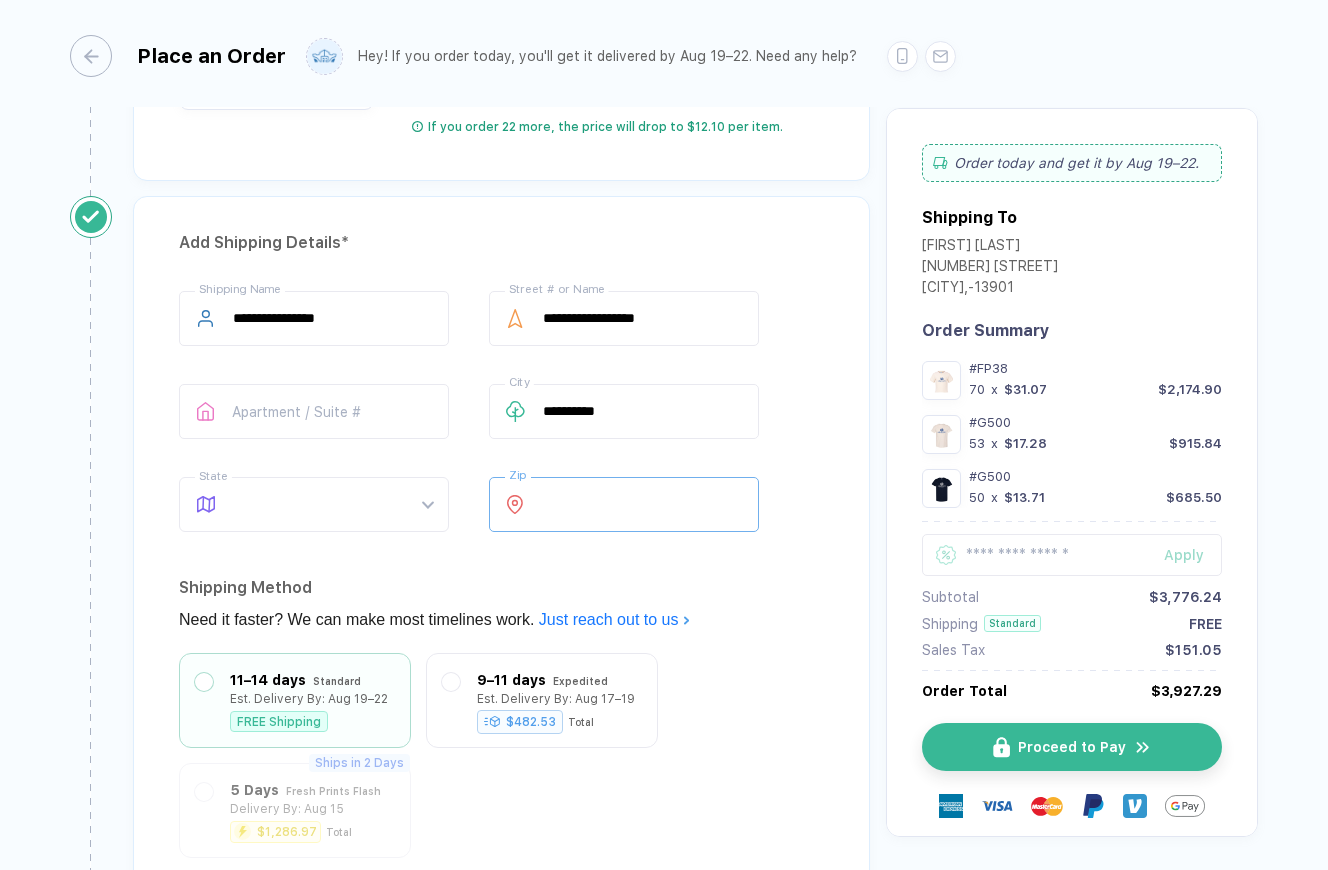 type on "*****" 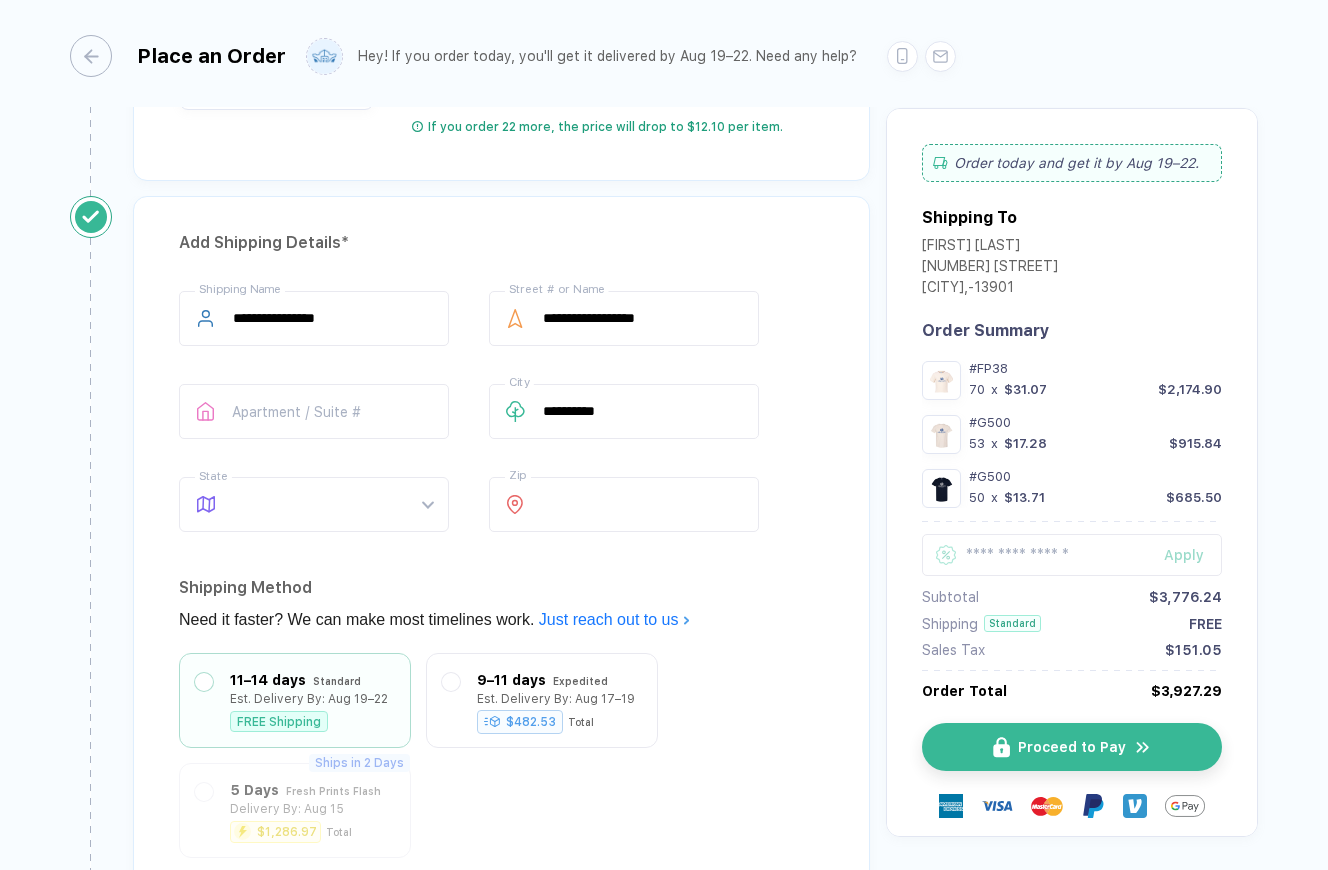 click on "11–14 days   Standard Est. Delivery By: Aug 19–22 FREE Shipping 9–11 days   Expedited Est. Delivery By: Aug 17–19
$482.53  Total Ships in 2 Days 5 Days   Fresh Prints Flash Delivery By: Aug 15
$1,286.97  Total Guarantee Delivery If you're ordering for an event and cutting it close, we recommend you guarantee delivery so that you know when exactly your order will arrive. The small fee helps us cover the cost of printing your order first. Guaranteed Delivery By Aug 19 Fee $100" at bounding box center (501, 851) 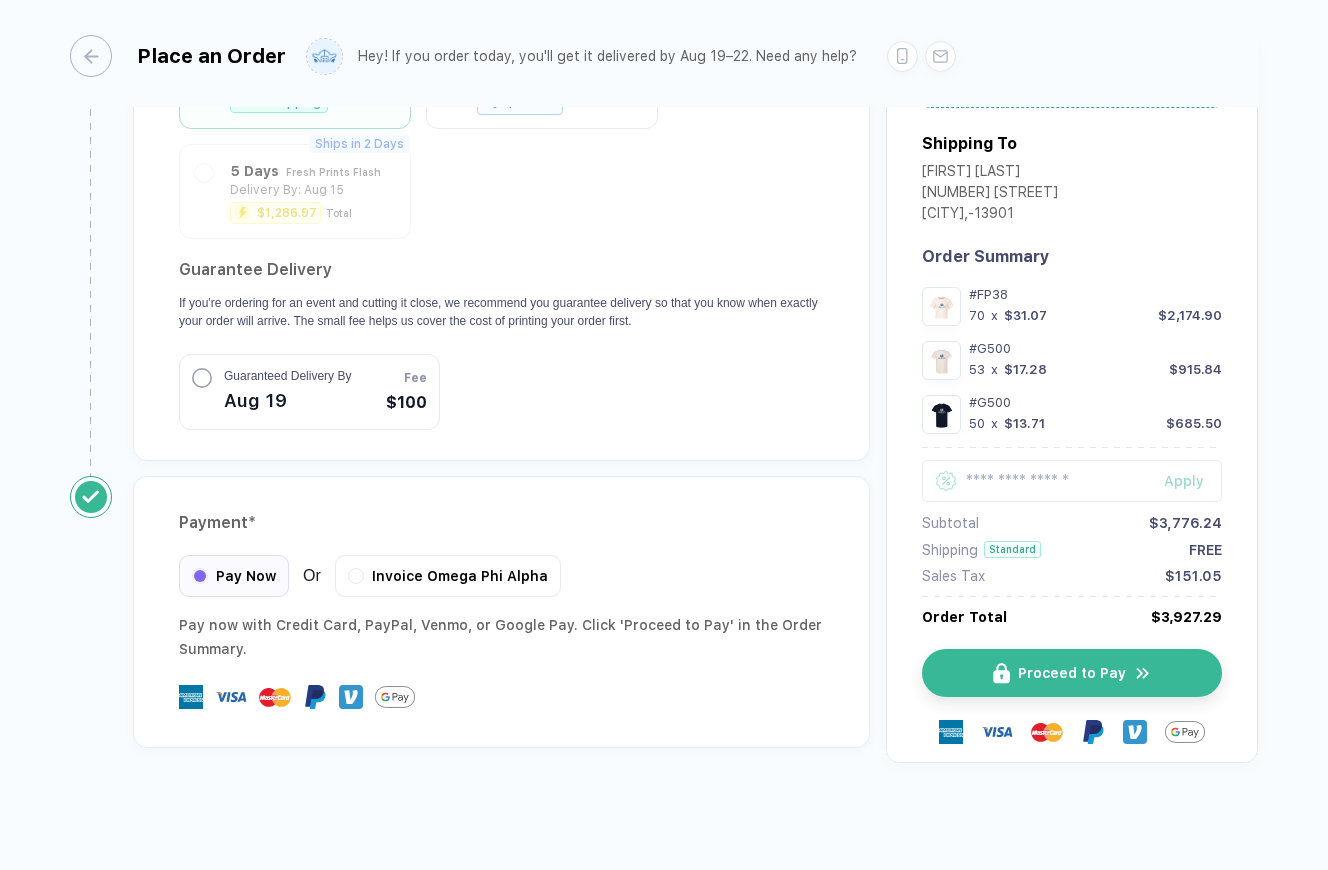 scroll, scrollTop: 3298, scrollLeft: 0, axis: vertical 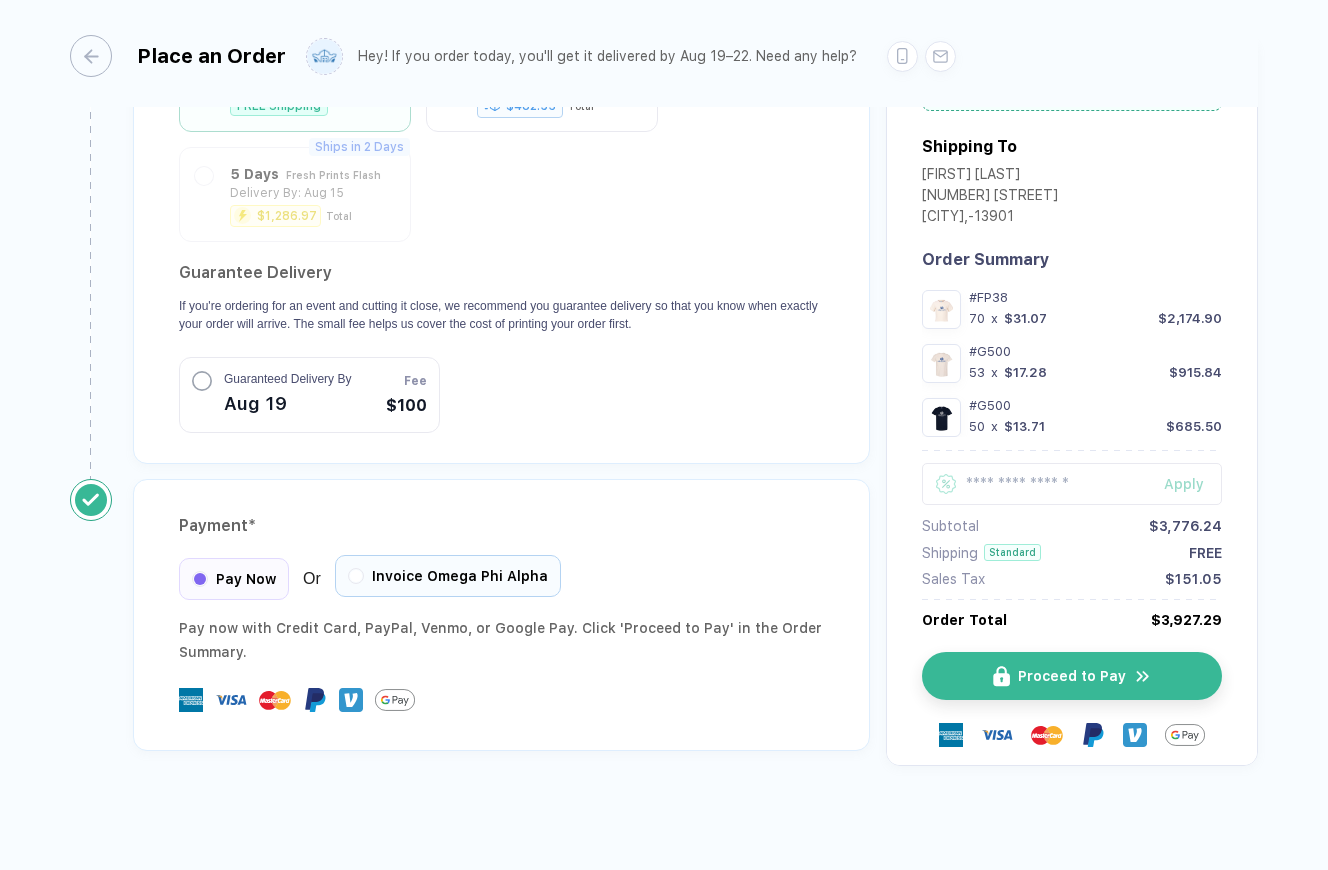 click on "Invoice Omega Phi Alpha" at bounding box center [448, 576] 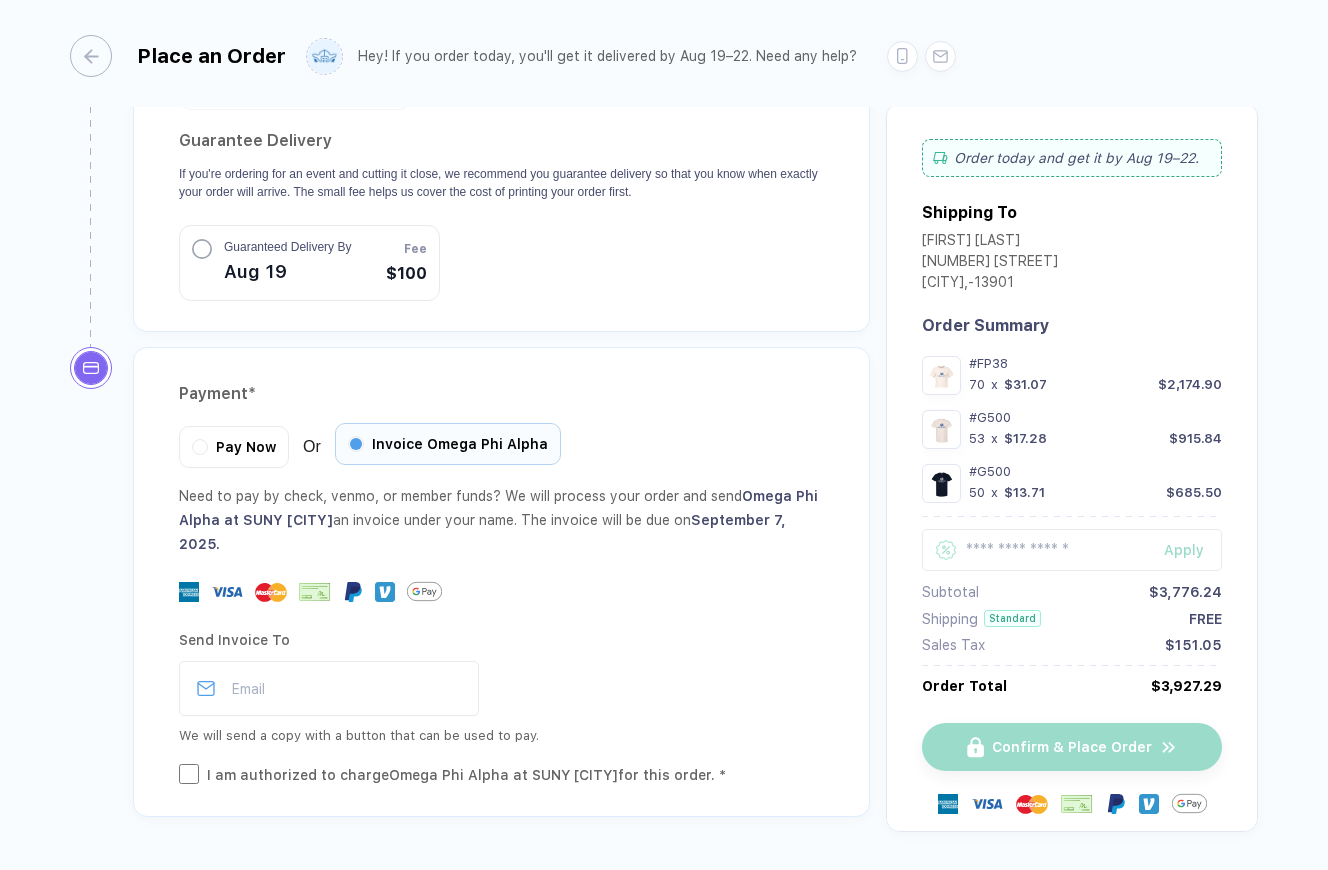 scroll, scrollTop: 3432, scrollLeft: 0, axis: vertical 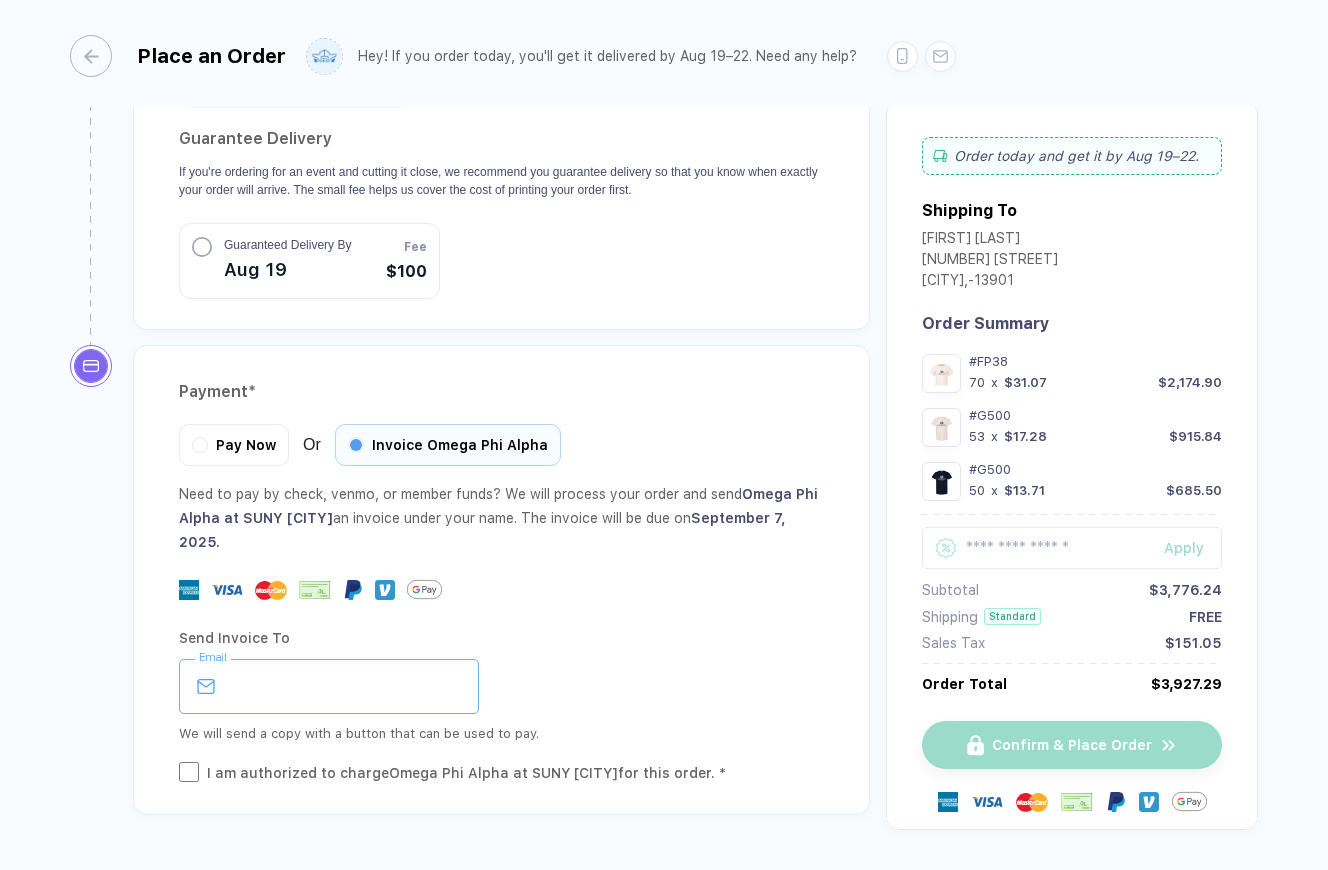click at bounding box center (329, 686) 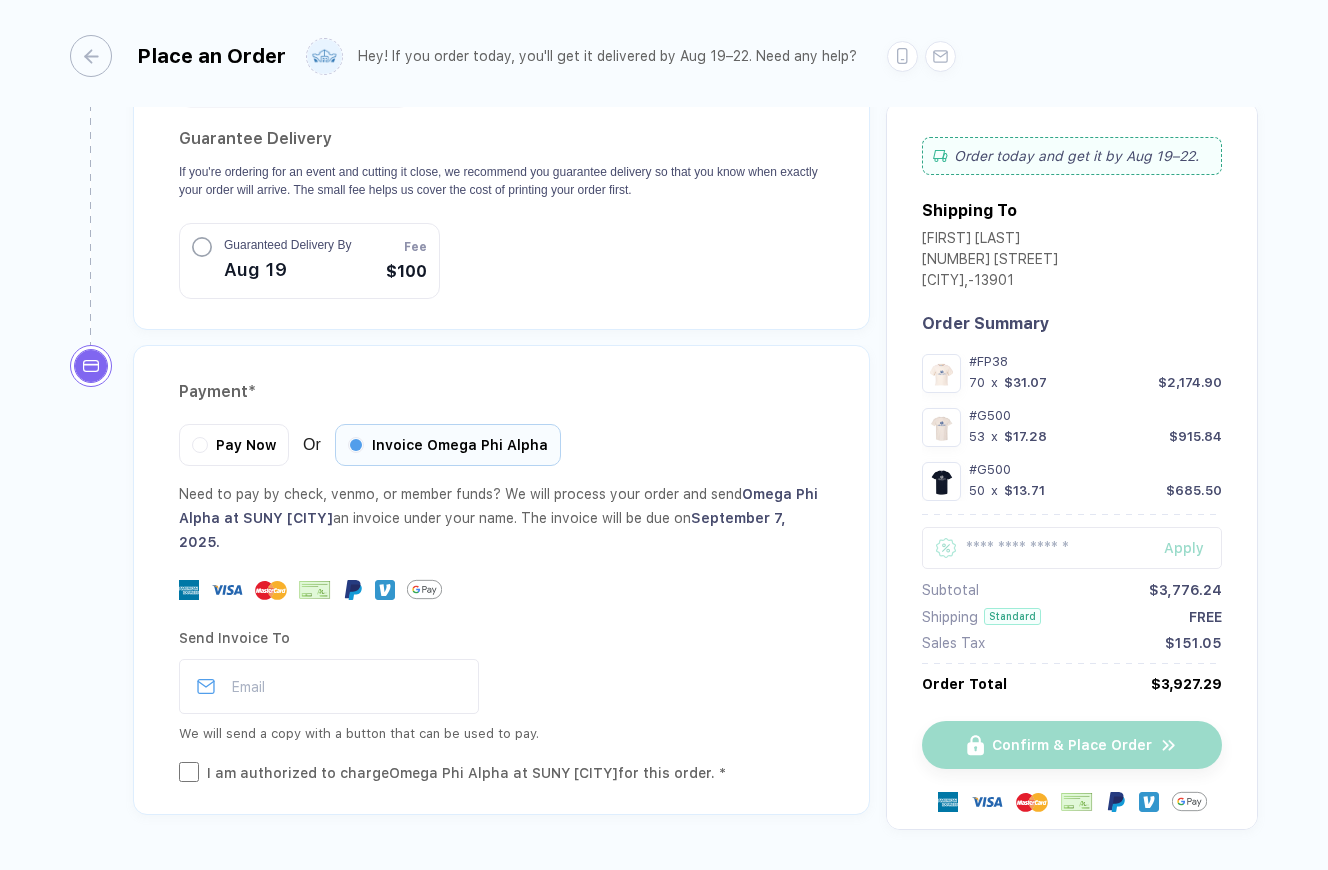 click on "Send Invoice To
Email We will send a copy with a button that can be used to pay. I am authorized to charge  Omega Phi Alpha at SUNY [CITY]  for this order. *" at bounding box center (501, 700) 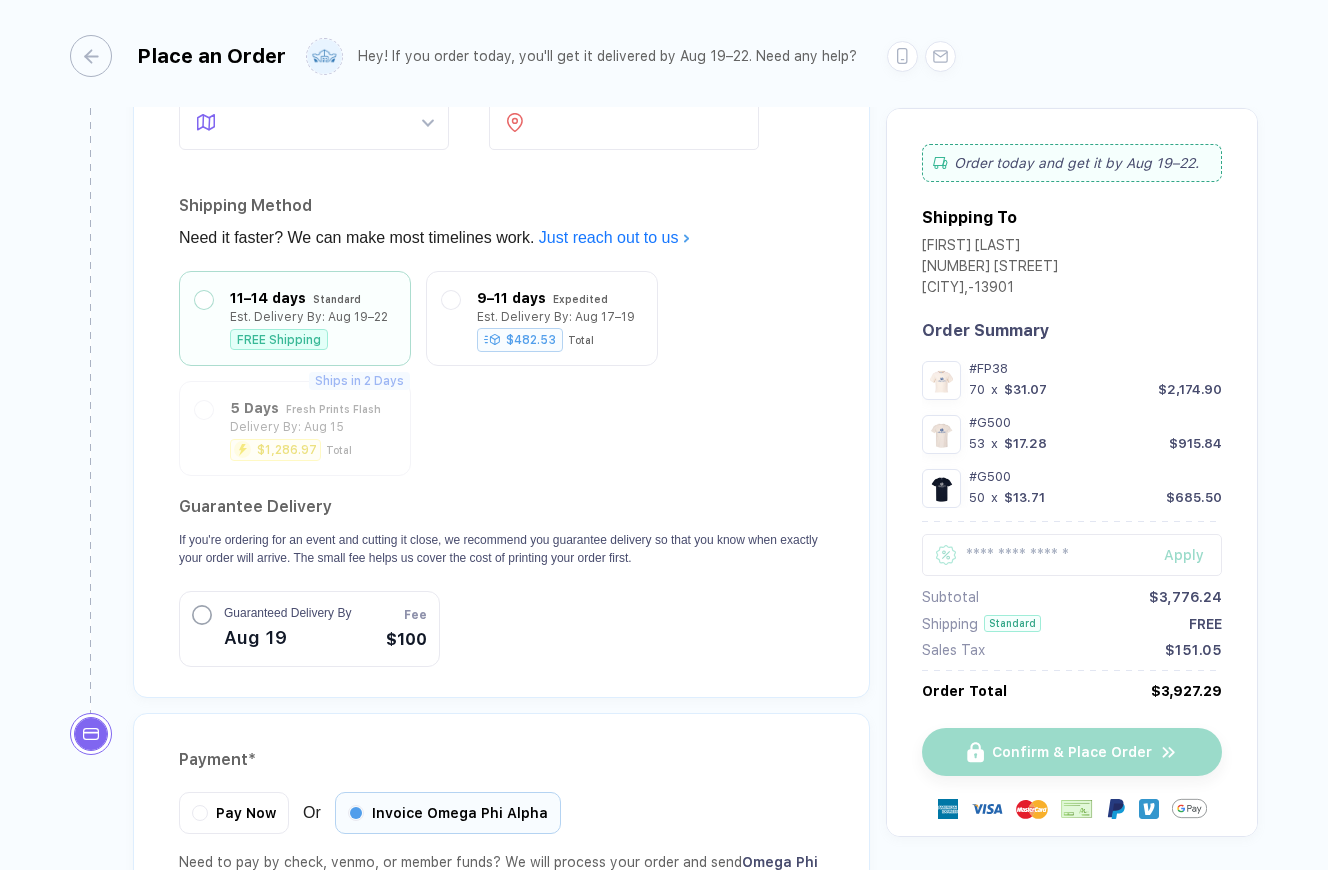scroll, scrollTop: 2766, scrollLeft: 0, axis: vertical 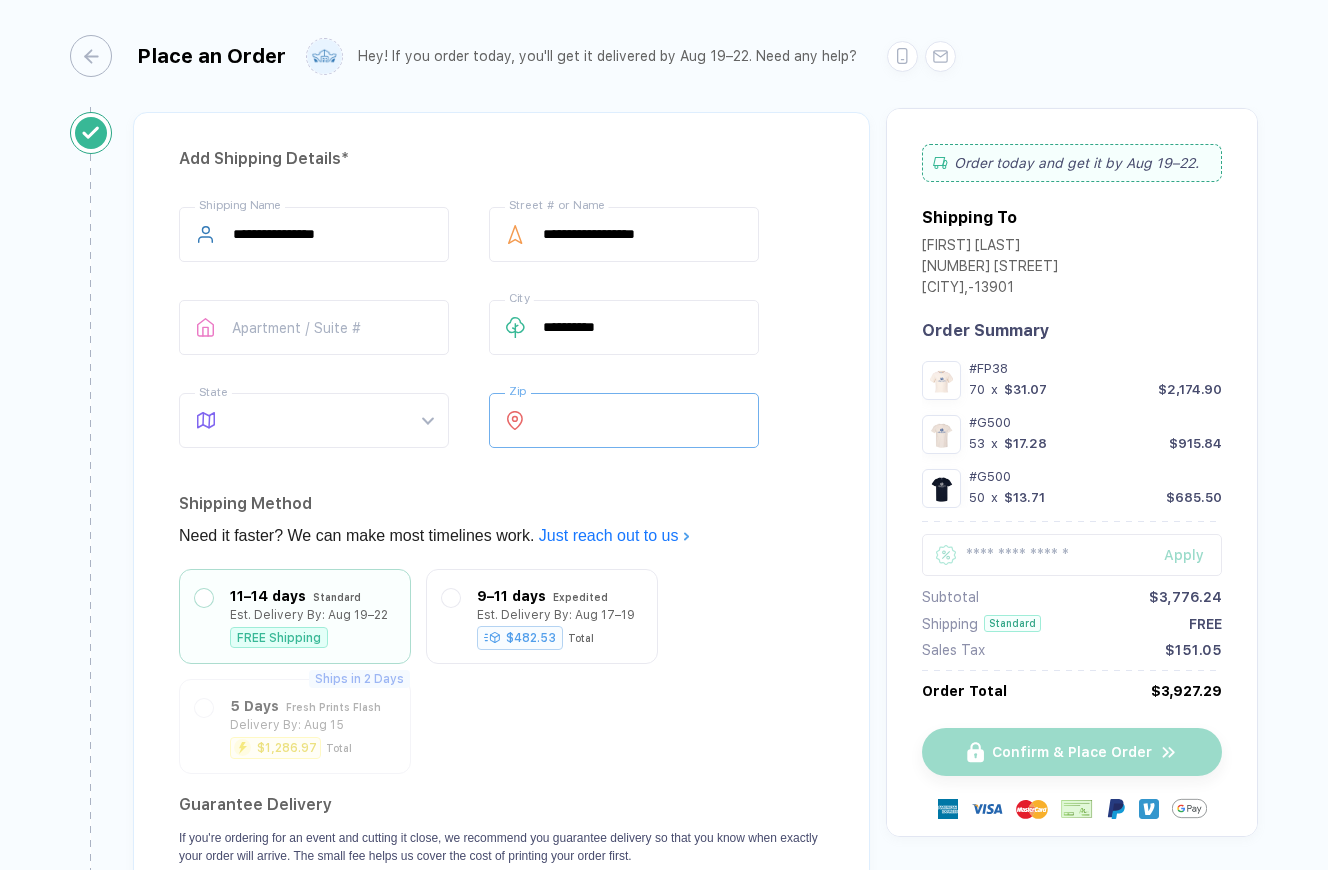 click on "*****" at bounding box center (624, 420) 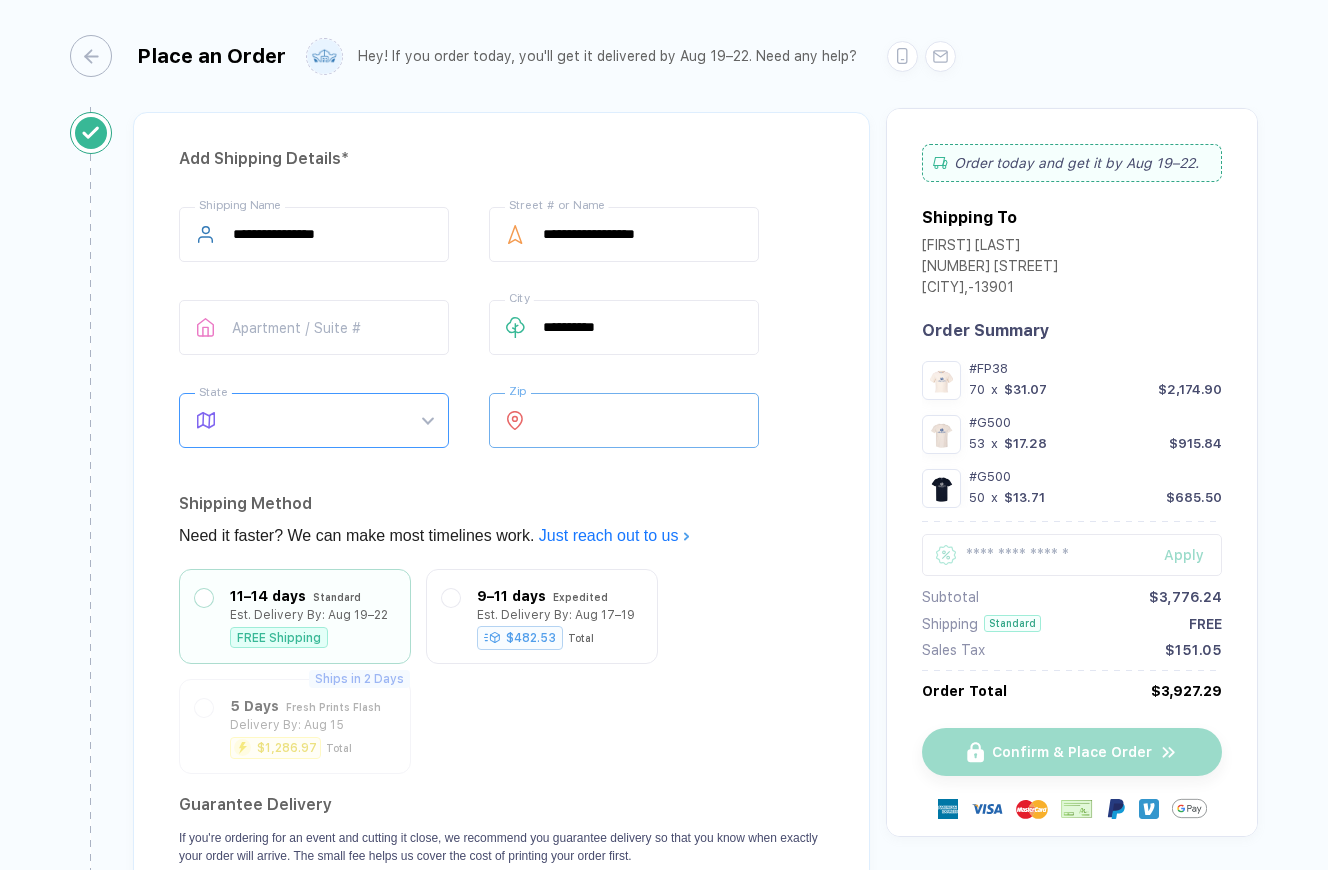 click at bounding box center (333, 420) 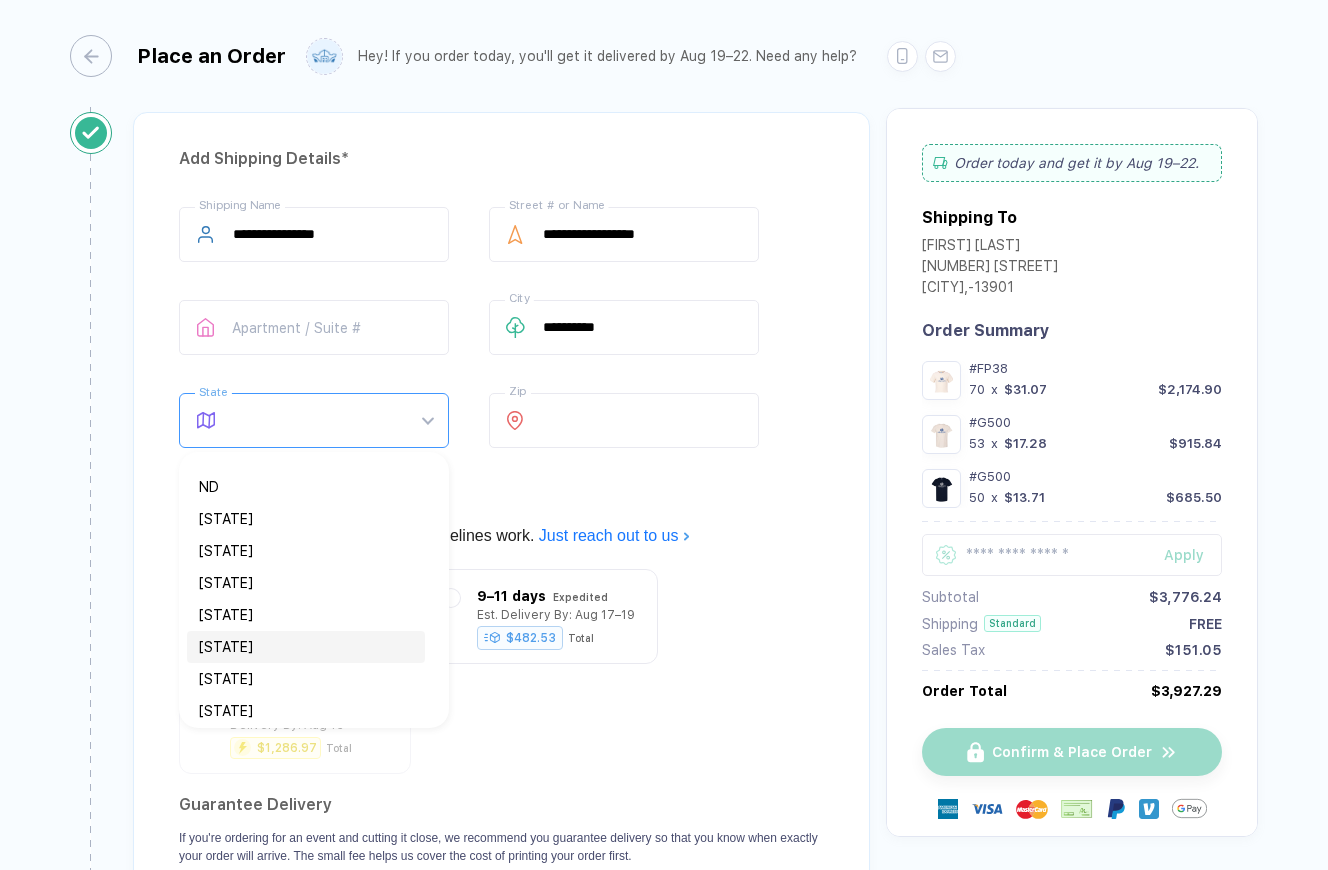 scroll, scrollTop: 889, scrollLeft: 0, axis: vertical 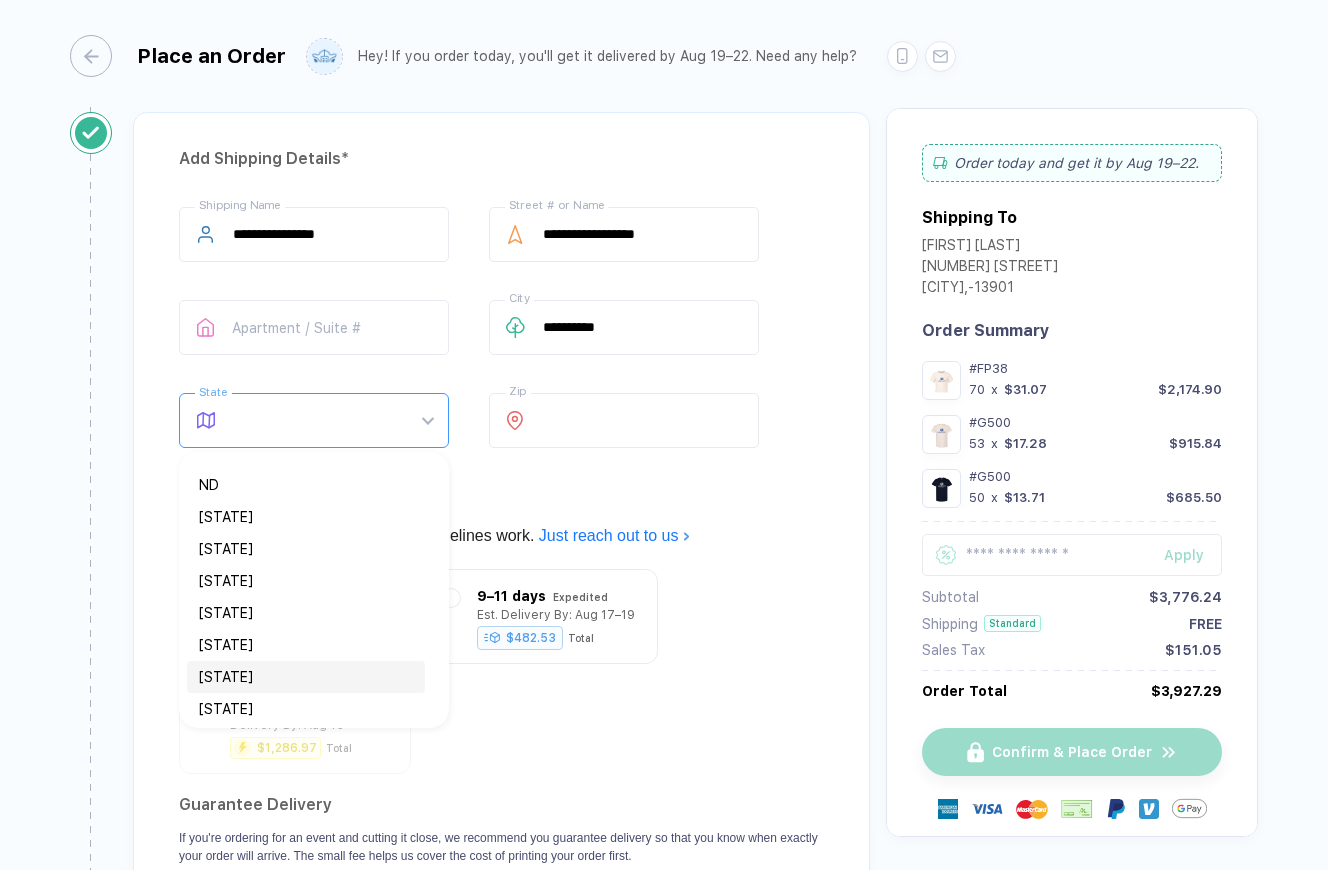click on "[STATE]" at bounding box center [306, 677] 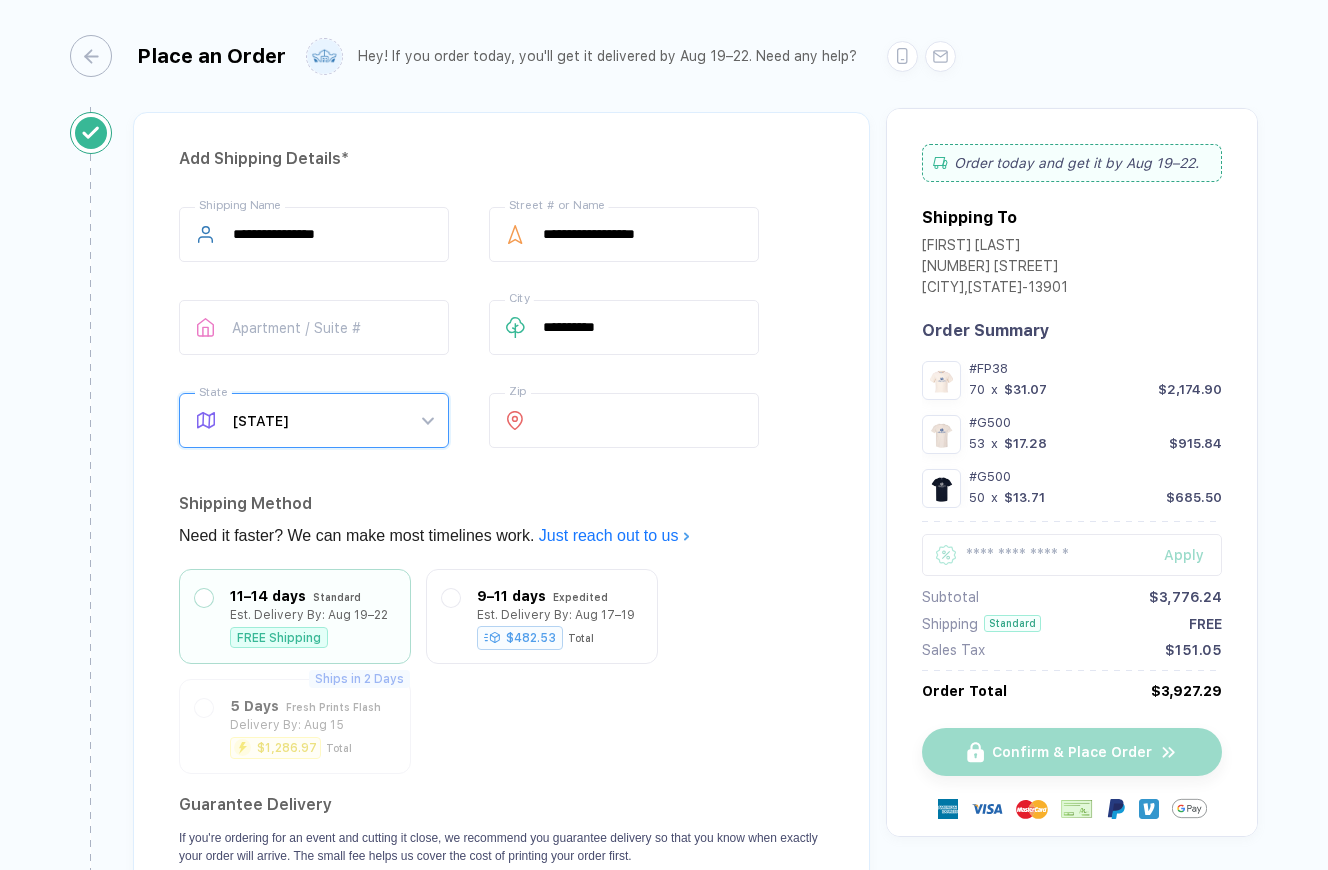 click on "11–14 days   Standard Est. Delivery By: Aug 19–22 FREE Shipping 9–11 days   Expedited Est. Delivery By: Aug 17–19
$482.53  Total Ships in 2 Days 5 Days   Fresh Prints Flash Delivery By: Aug 15
$1,286.97  Total Guarantee Delivery If you're ordering for an event and cutting it close, we recommend you guarantee delivery so that you know when exactly your order will arrive. The small fee helps us cover the cost of printing your order first. Guaranteed Delivery By Aug 19 Fee $100" at bounding box center [501, 767] 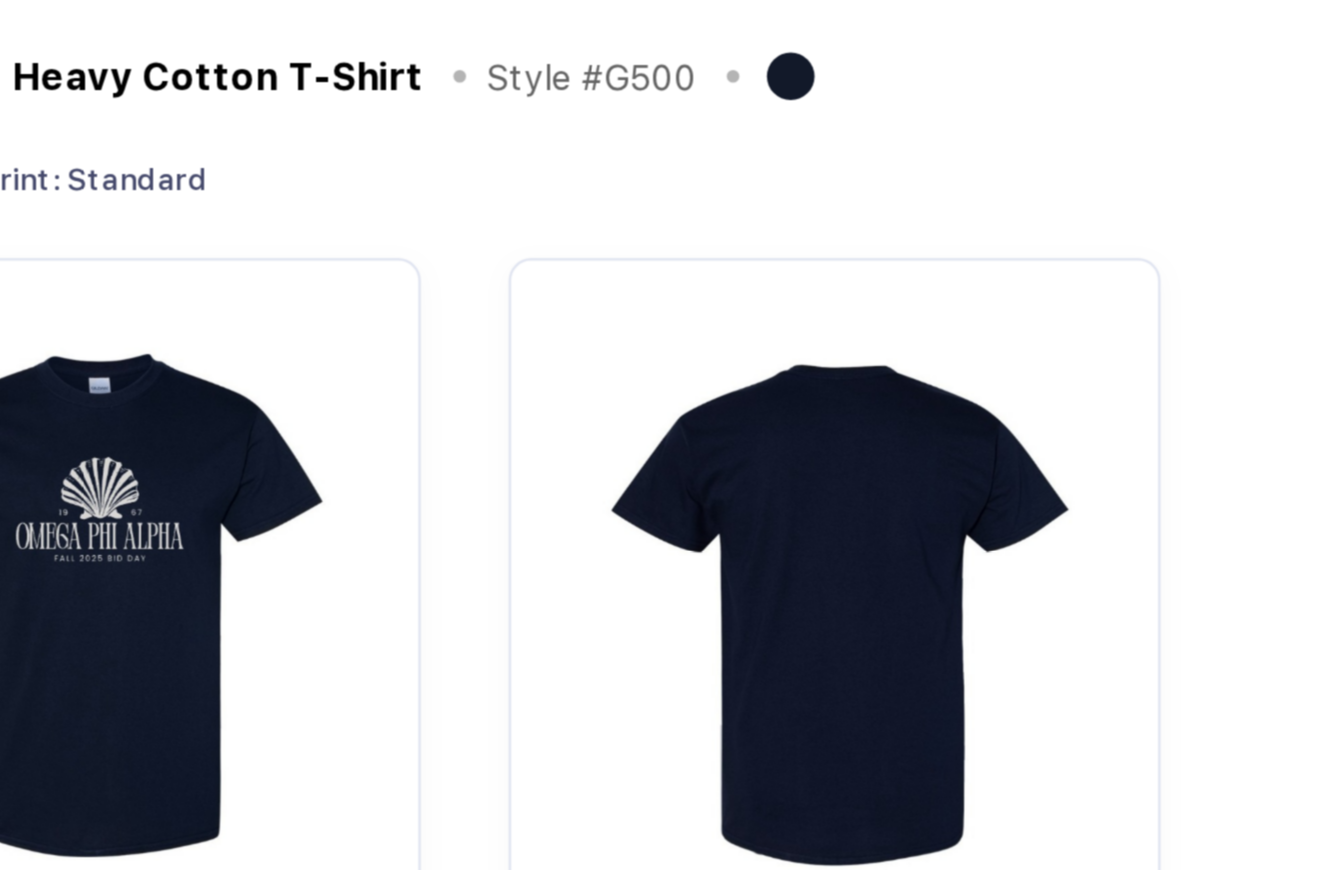 scroll, scrollTop: 993, scrollLeft: 0, axis: vertical 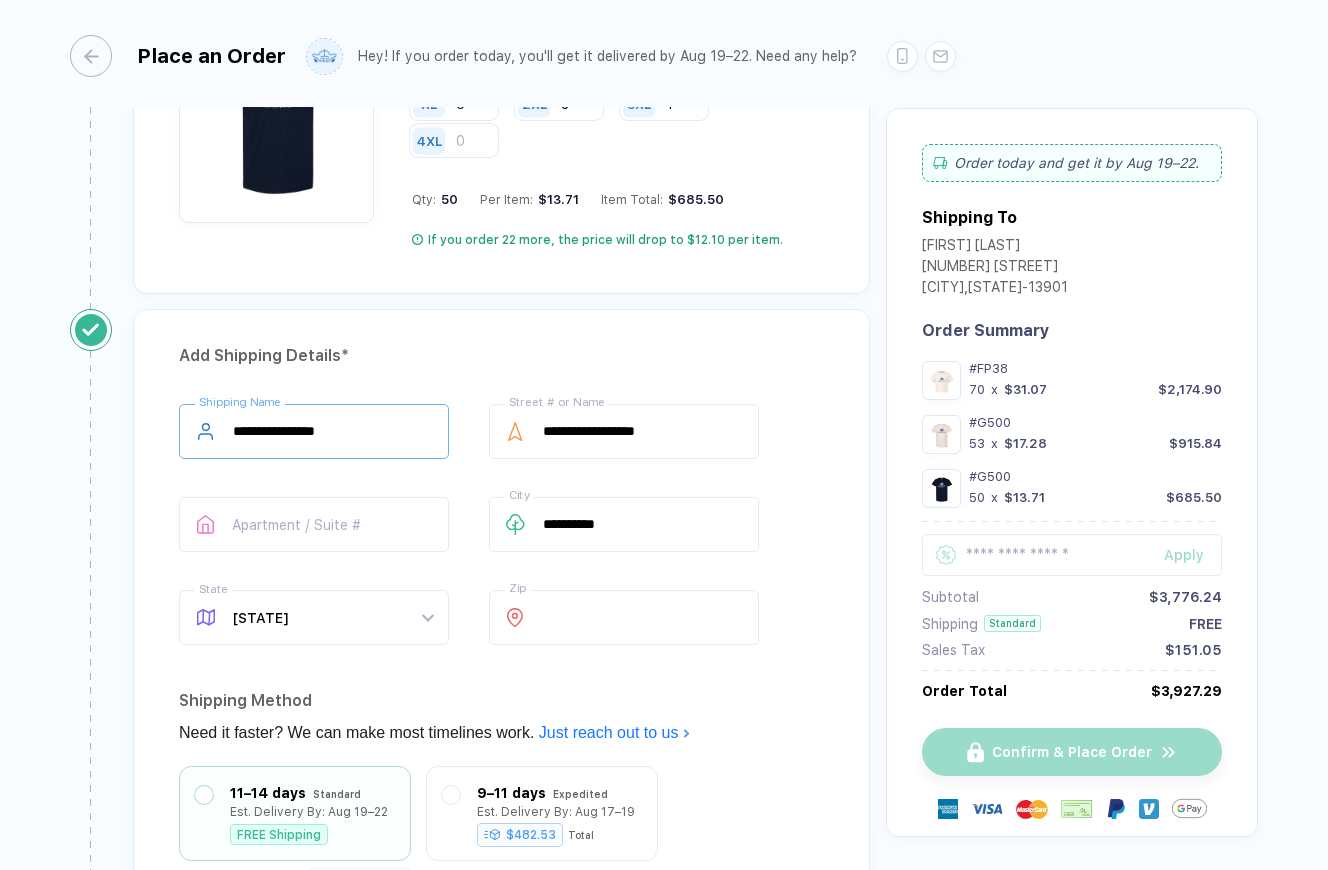 click on "**********" at bounding box center [314, 431] 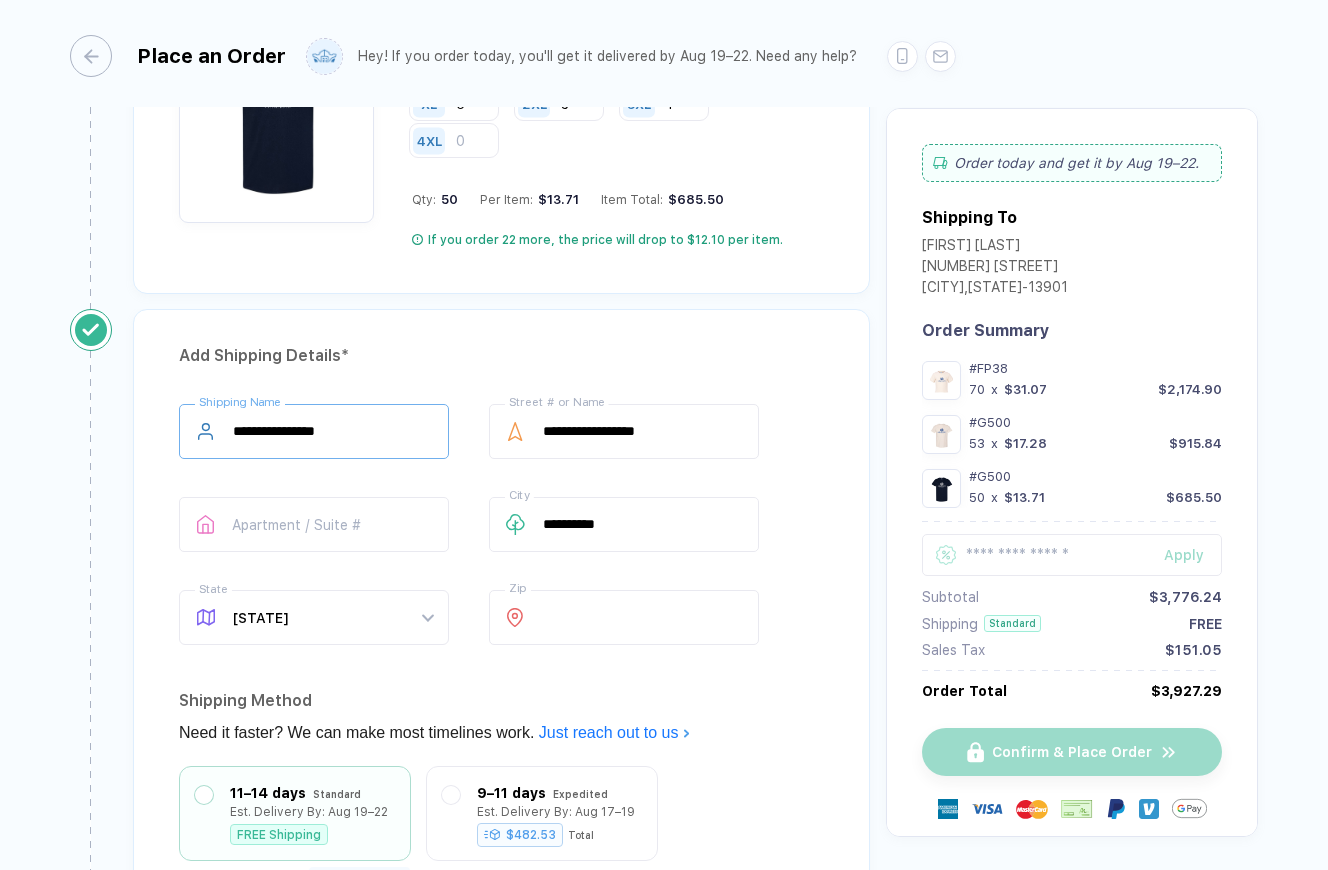 click on "**********" at bounding box center [314, 431] 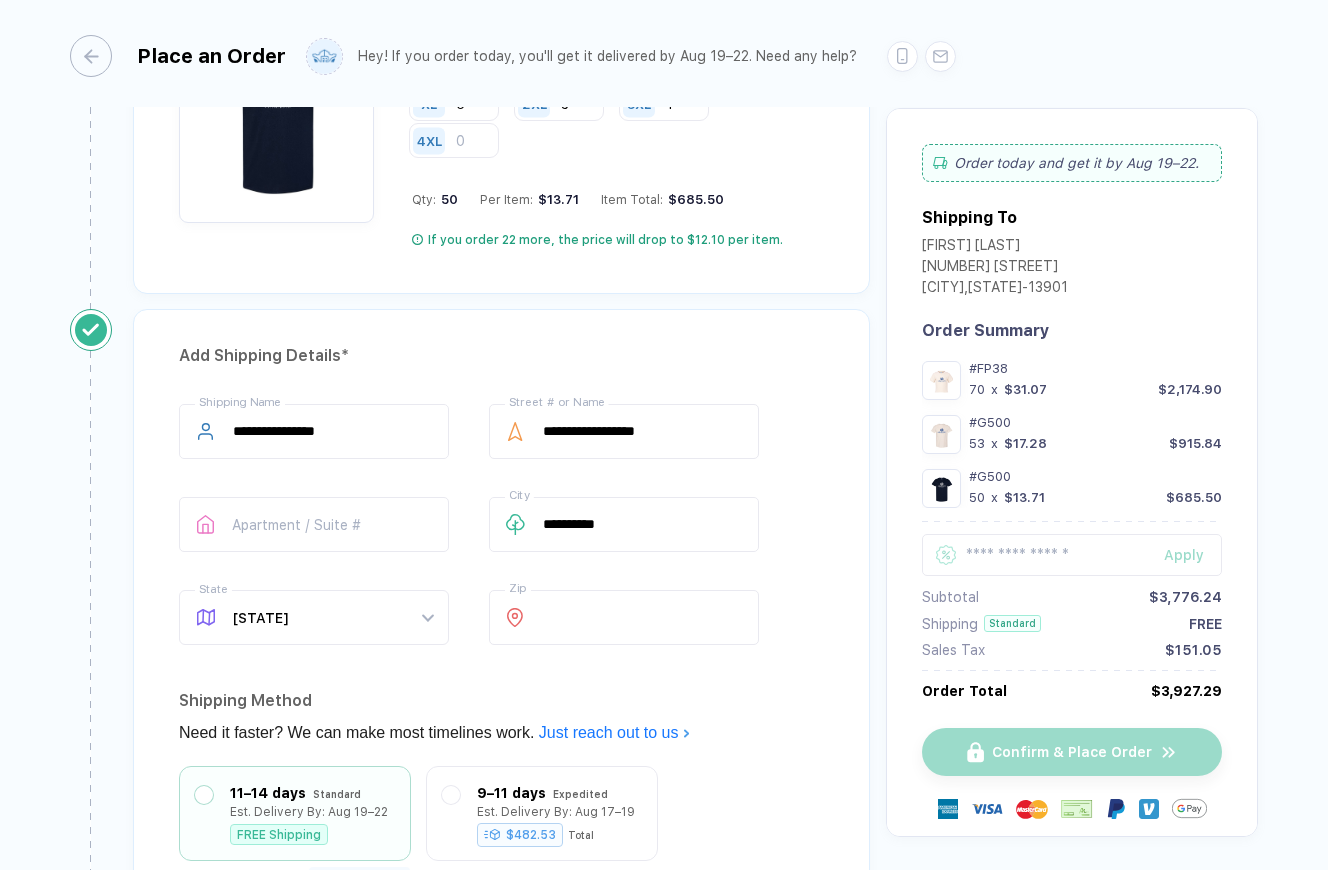 click on "Shipping To Est. Delivery:  Aug 19–22
$482.53  Total Ships in 2 Days 5 Days   Fresh Prints Flash Delivery By: Aug 15
$1,286.97  Total Guarantee Delivery If you're ordering for an event and cutting it close, we recommend you guarantee delivery so that you know when exactly your order will arrive. The small fee helps us cover the cost of printing your order first. Guaranteed Delivery By Aug 19 Fee $100" at bounding box center [501, 751] 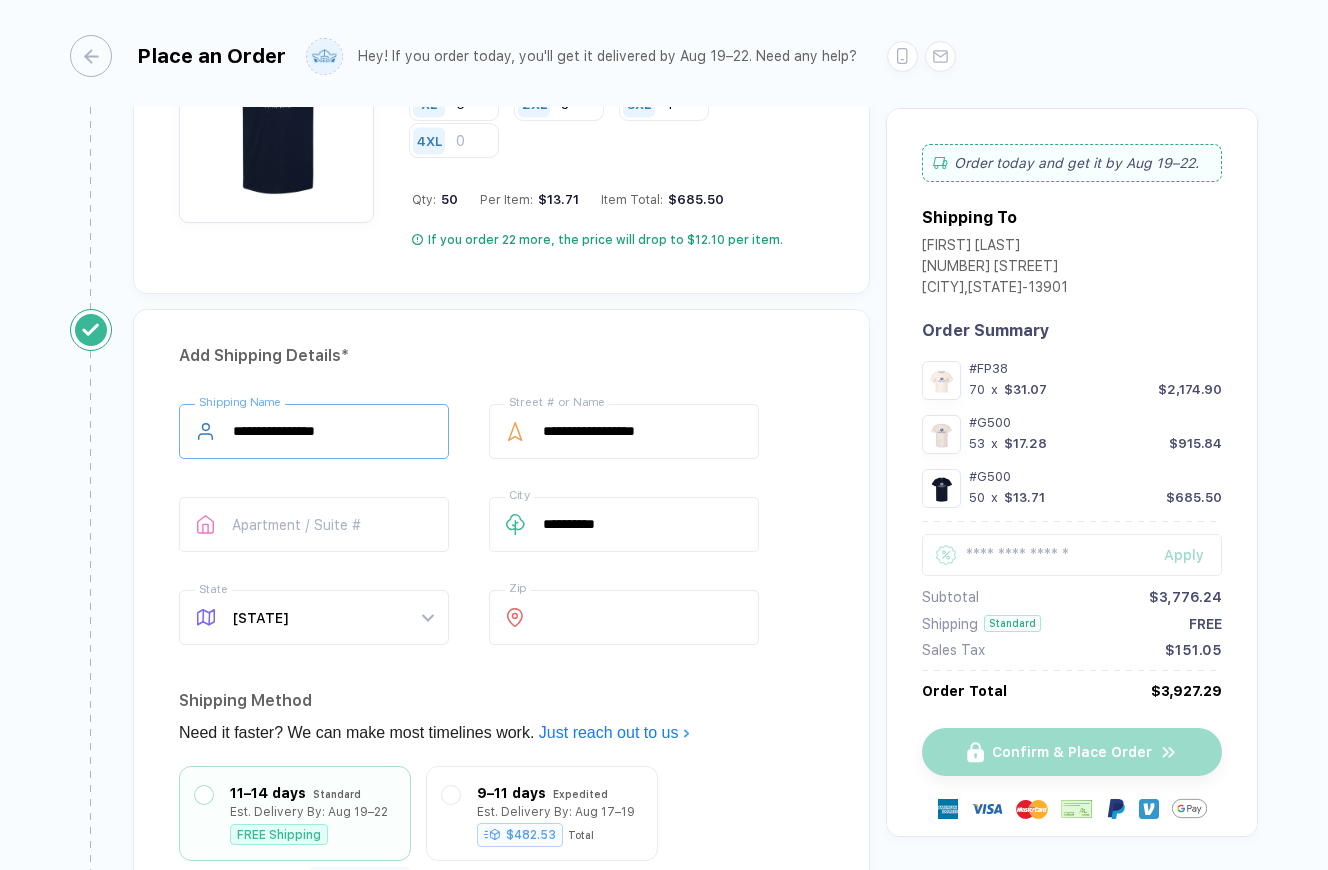 click on "**********" at bounding box center [314, 431] 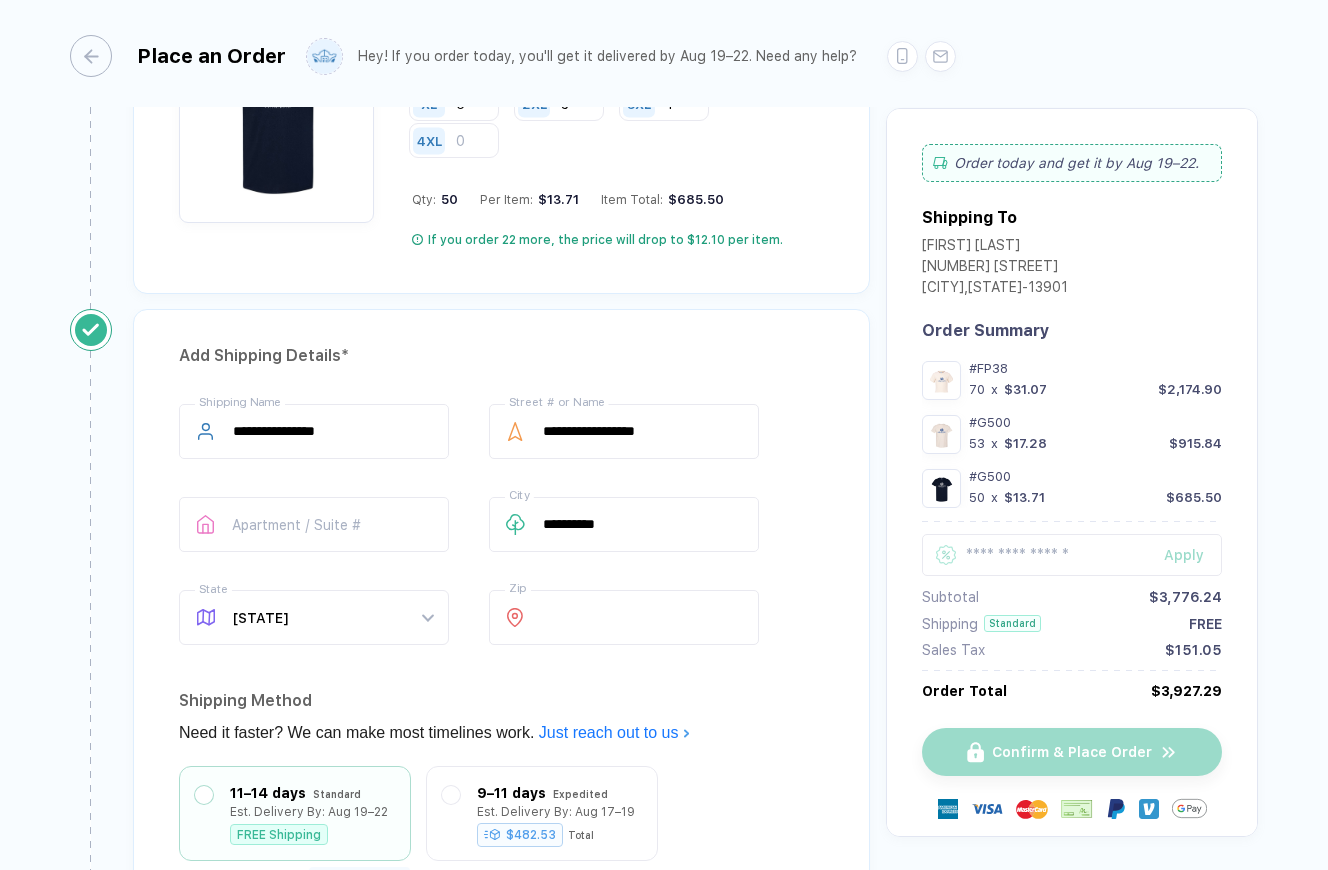 click on "Shipping To Est. Delivery:  Aug 19–22
$482.53  Total Ships in 2 Days 5 Days   Fresh Prints Flash Delivery By: Aug 15
$1,286.97  Total Guarantee Delivery If you're ordering for an event and cutting it close, we recommend you guarantee delivery so that you know when exactly your order will arrive. The small fee helps us cover the cost of printing your order first. Guaranteed Delivery By Aug 19 Fee $100" at bounding box center [501, 751] 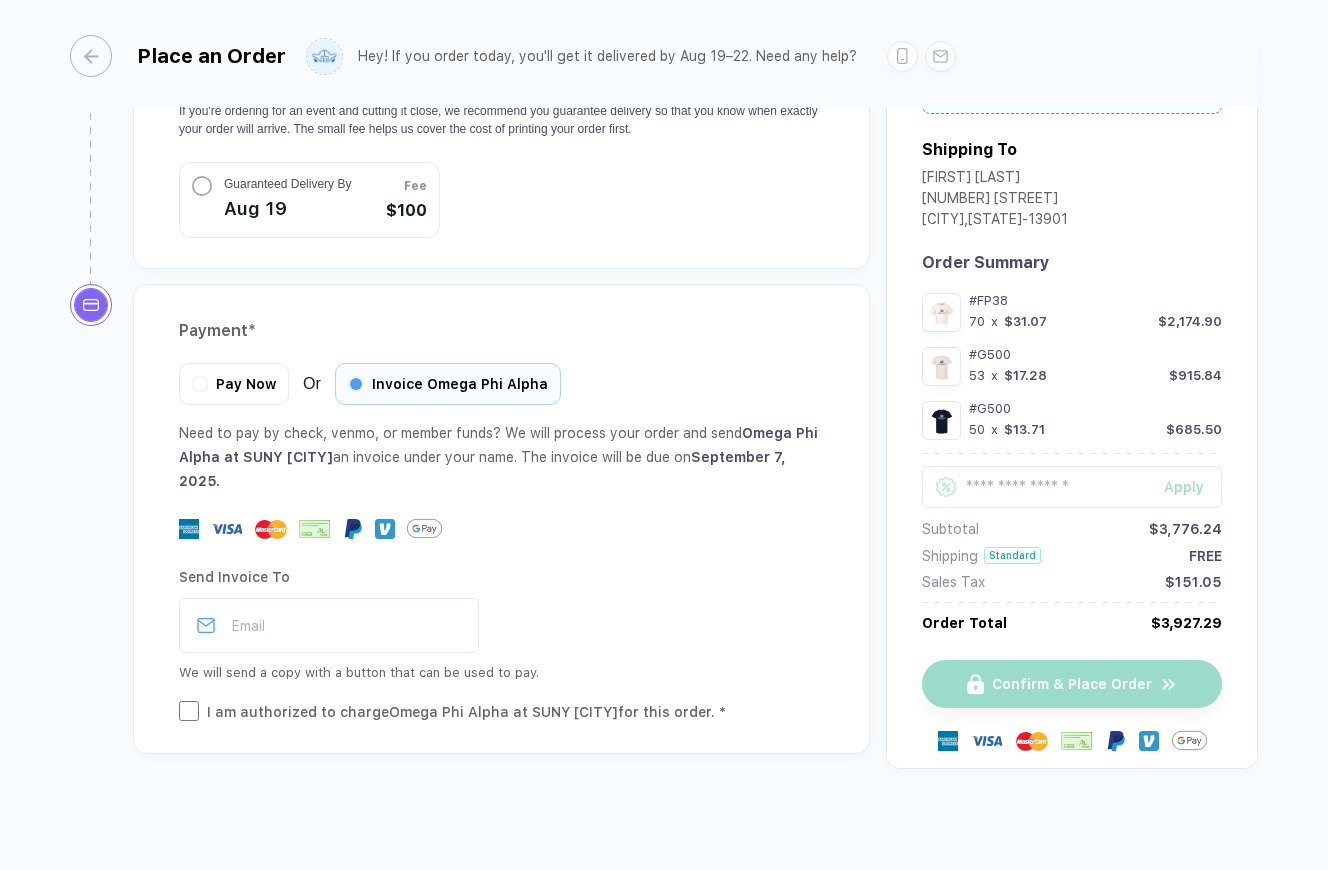 scroll, scrollTop: 3500, scrollLeft: 0, axis: vertical 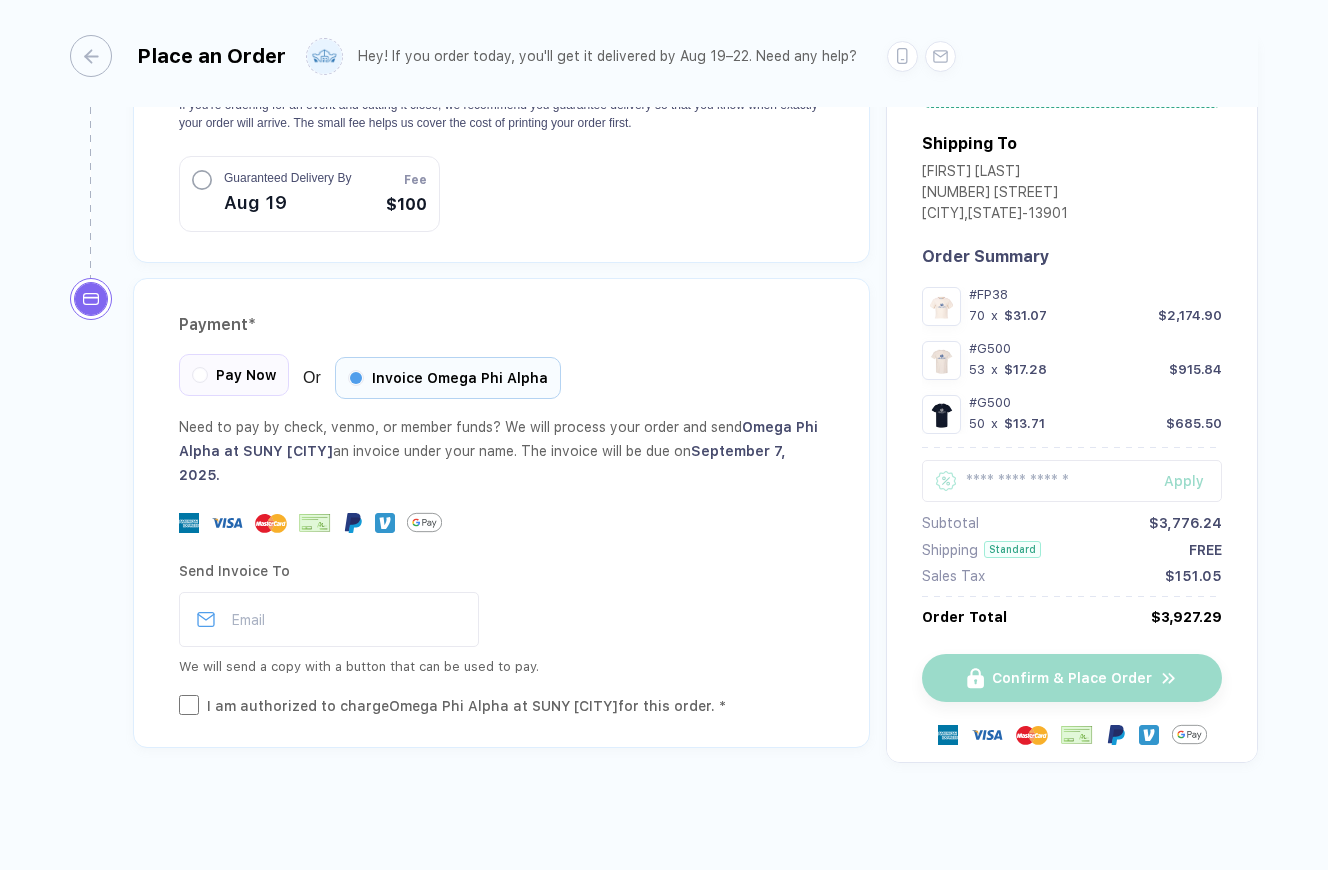 click on "Pay Now" at bounding box center (246, 375) 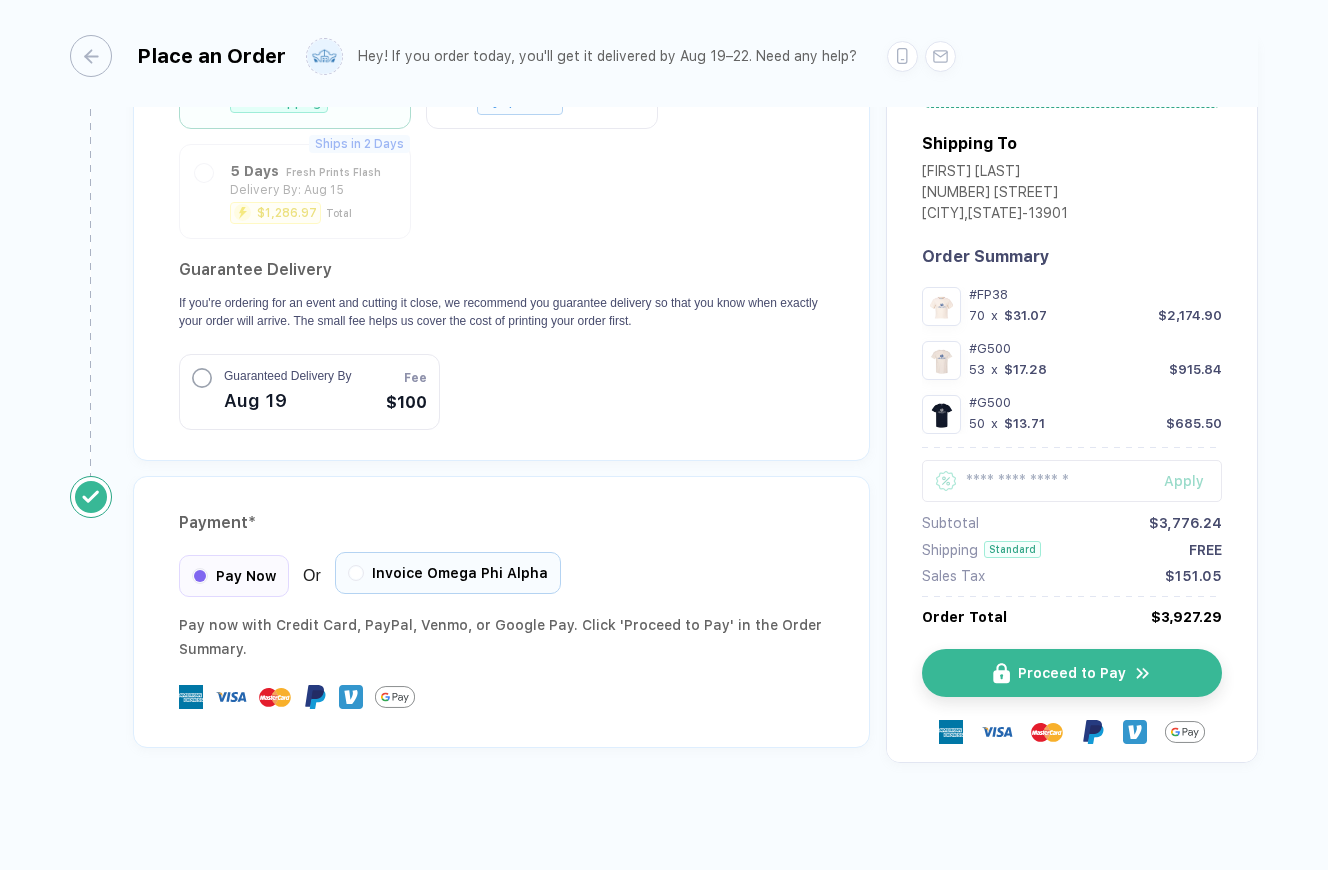 click on "Invoice Omega Phi Alpha" at bounding box center (448, 573) 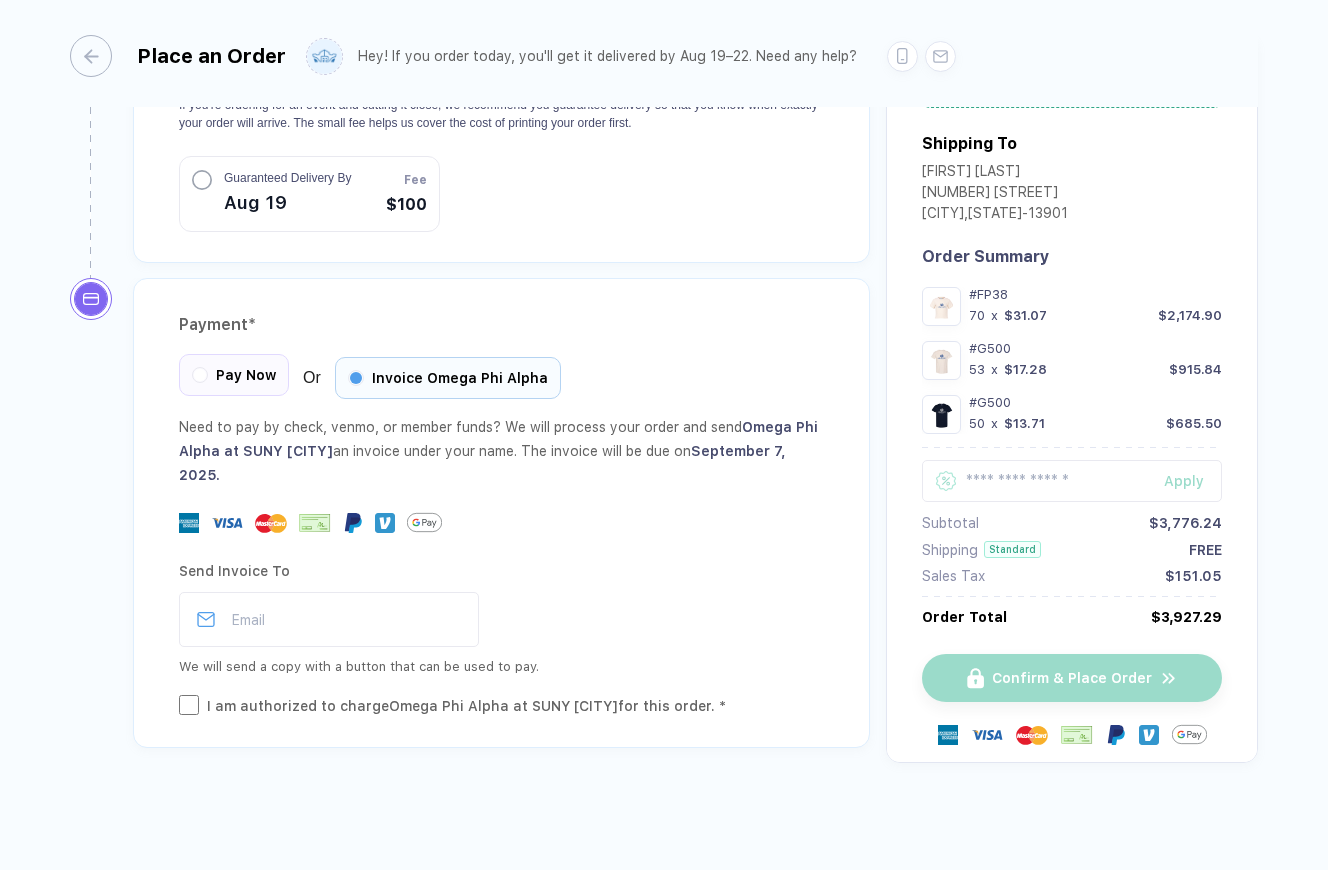 click on "Pay Now" at bounding box center [246, 375] 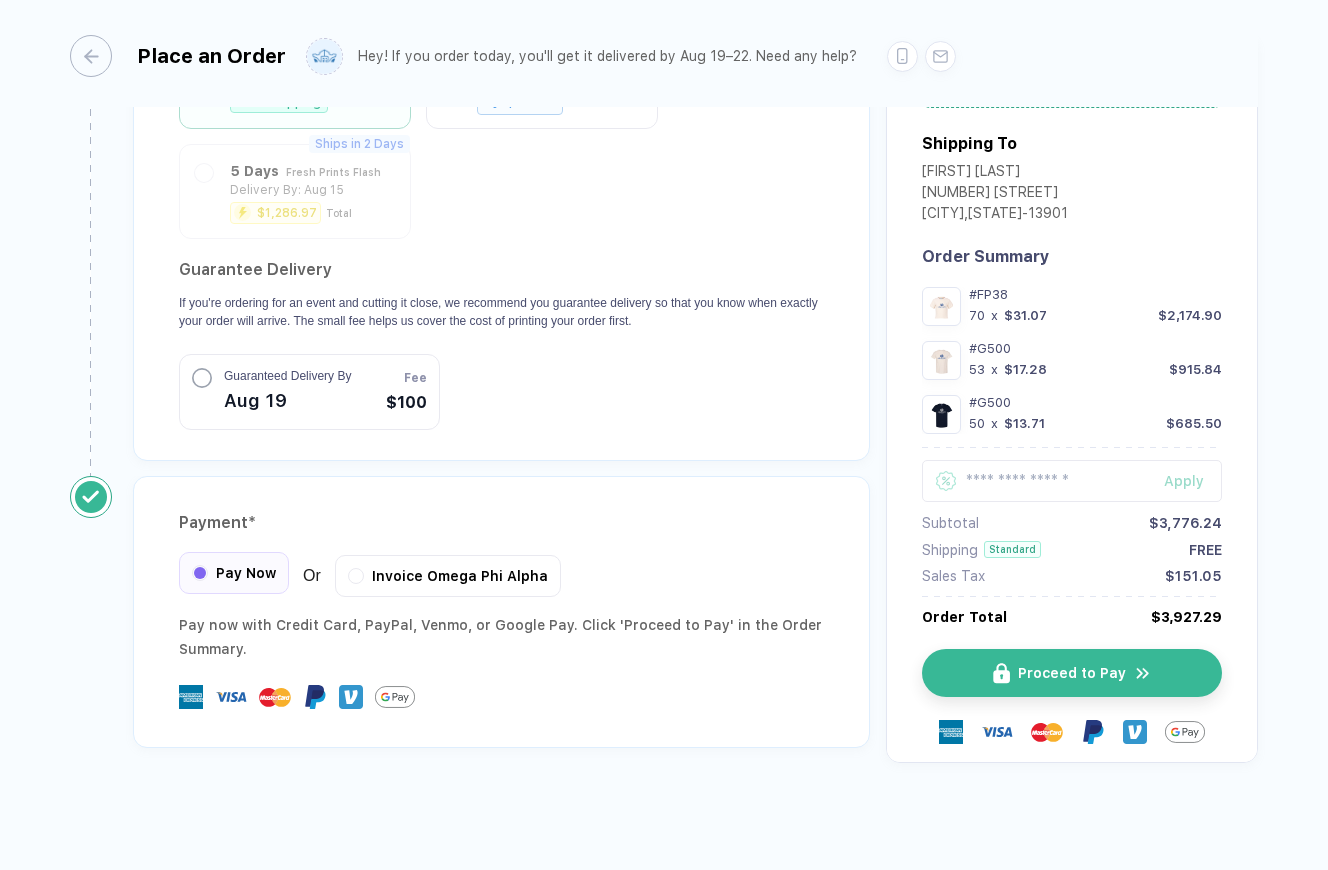 scroll, scrollTop: 3302, scrollLeft: 0, axis: vertical 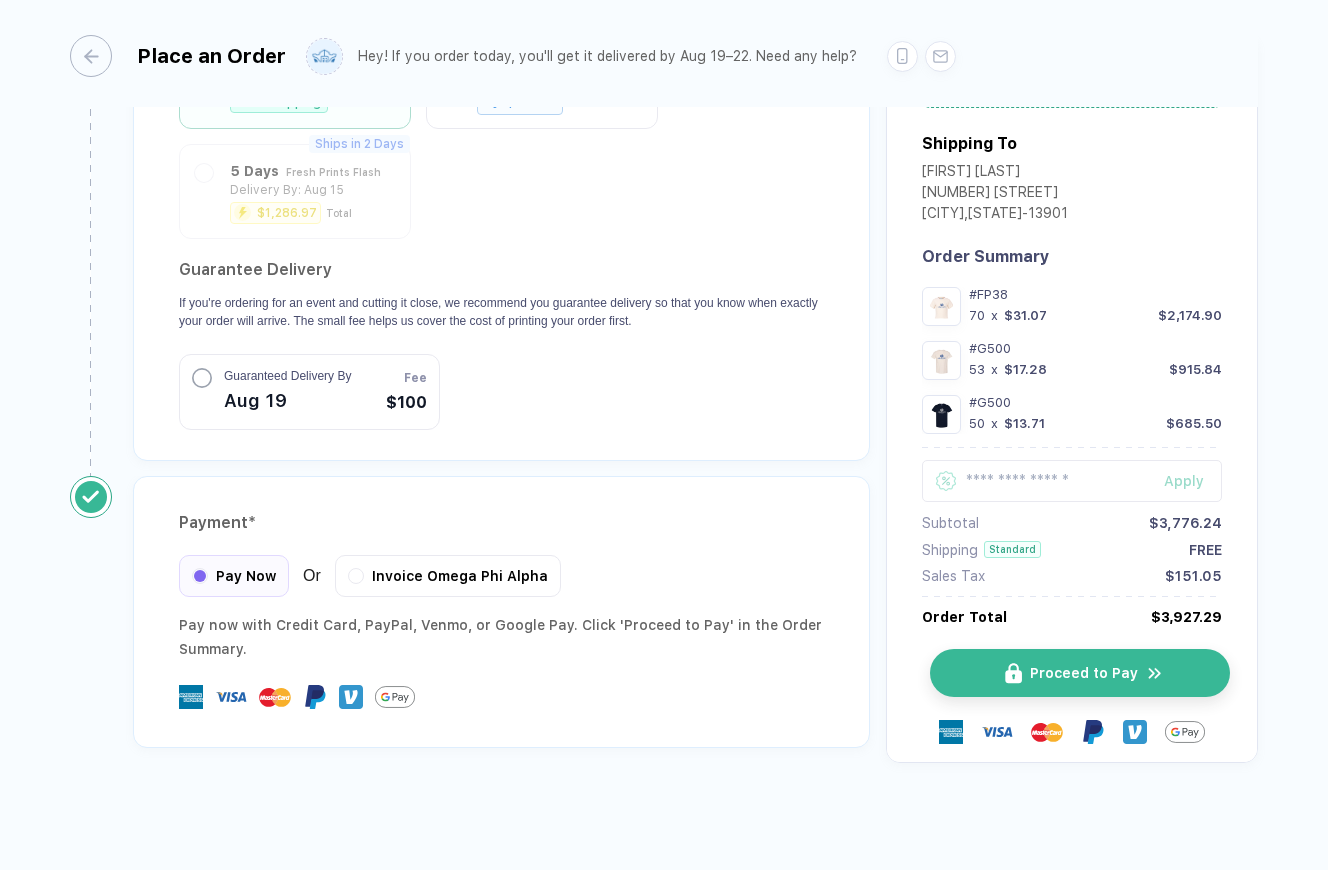 click on "Proceed to Pay" at bounding box center (1080, 673) 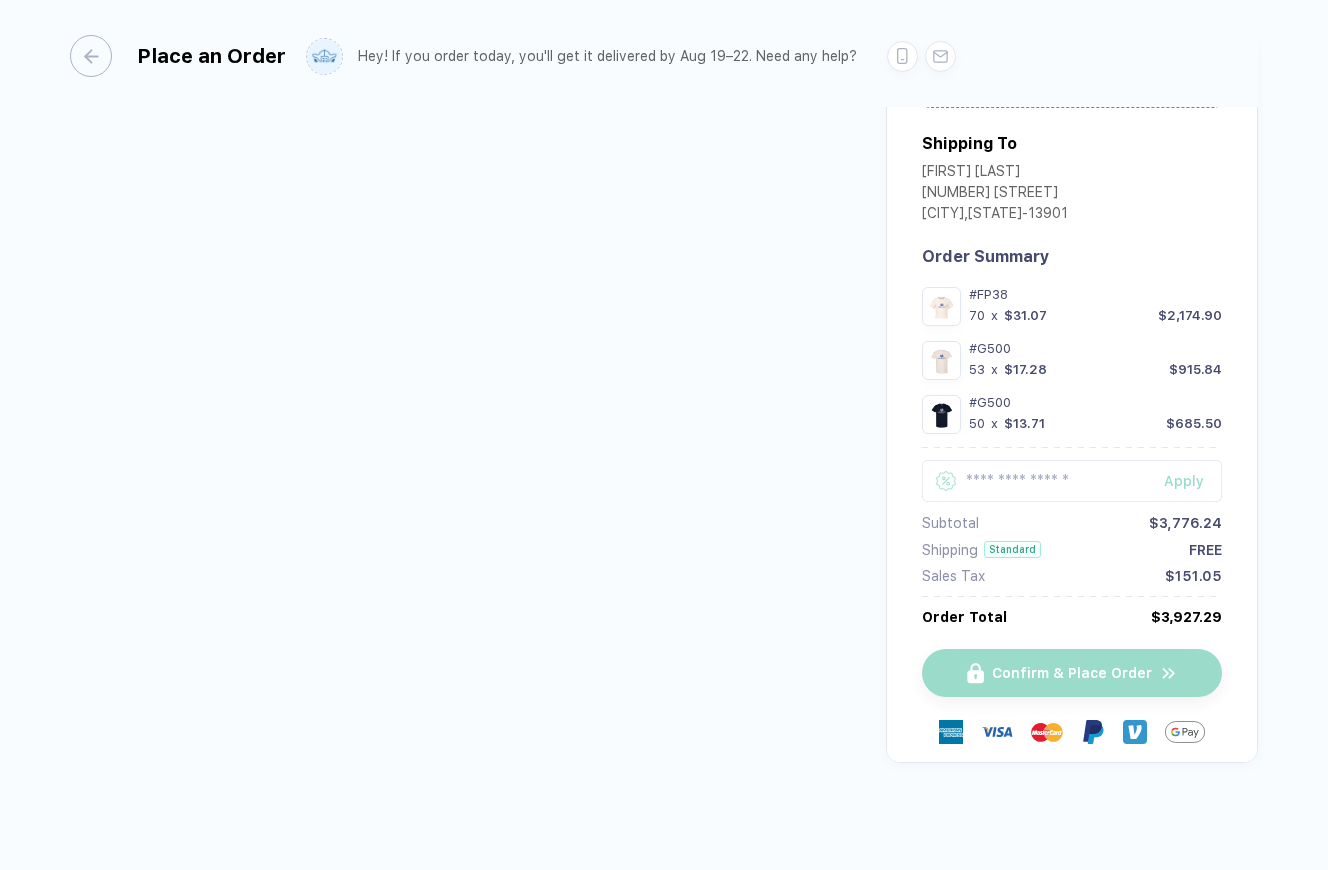 scroll, scrollTop: 0, scrollLeft: 0, axis: both 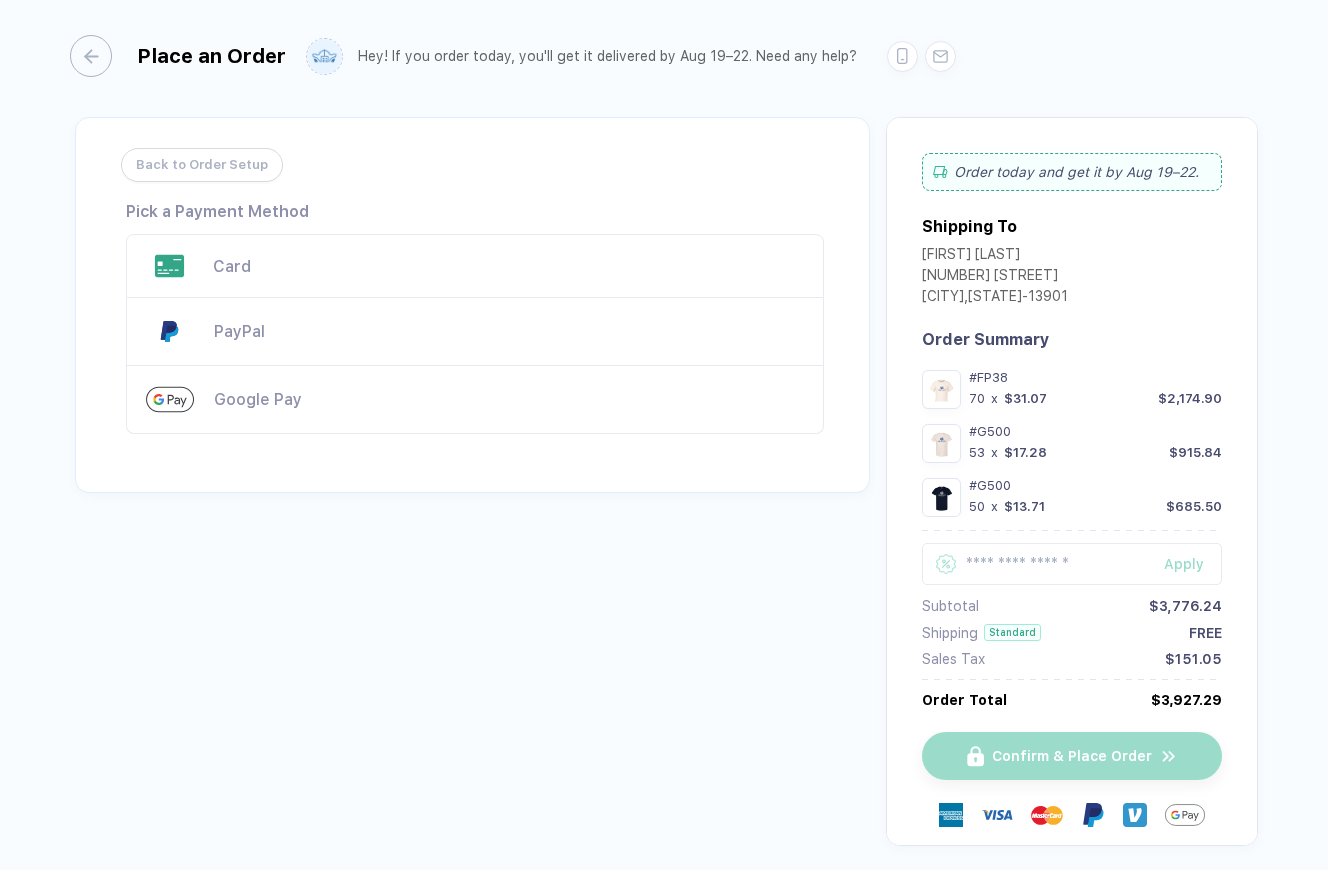 click on "Card" at bounding box center [475, 266] 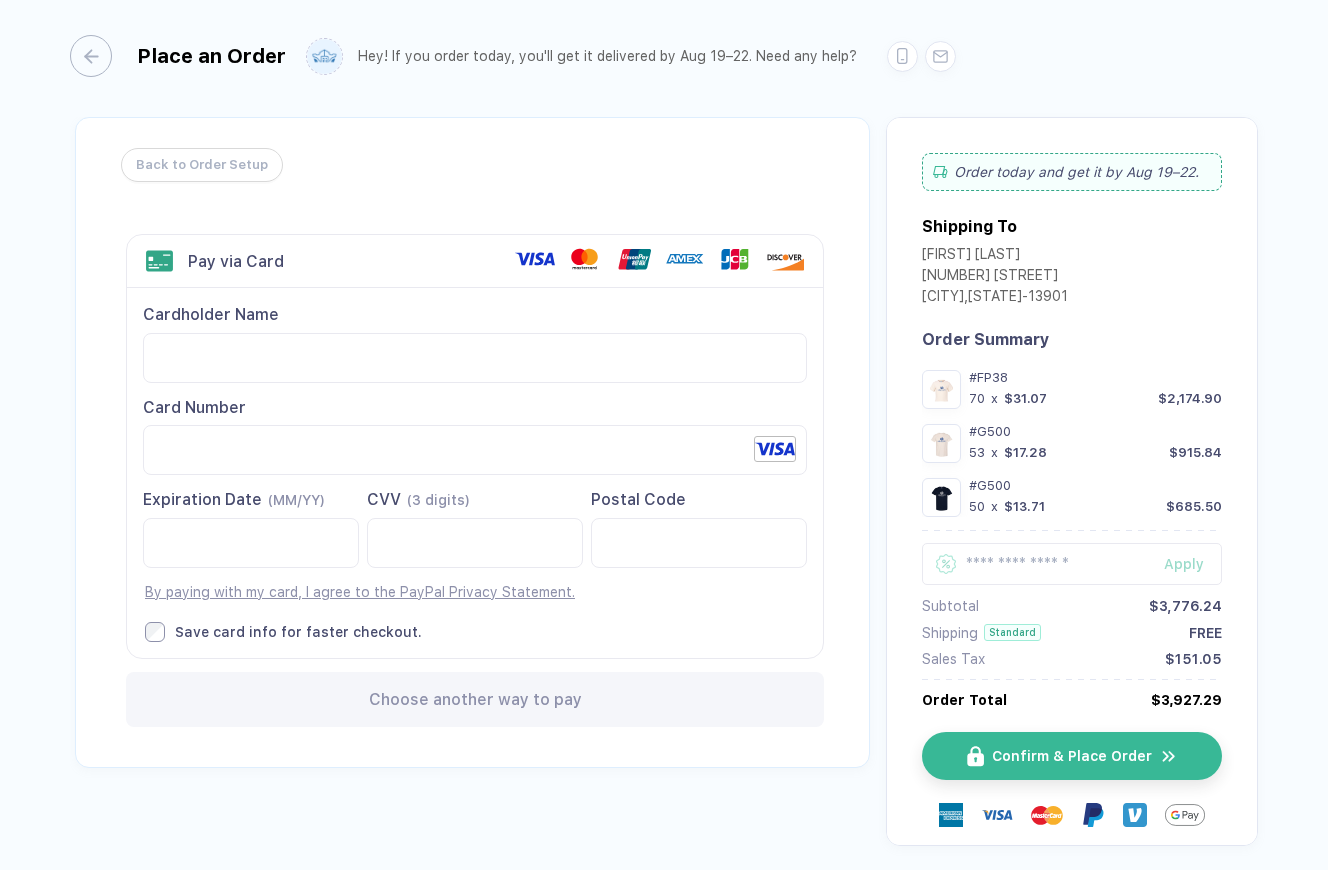 click on "Cardholder Name
Card Number
Expiration Date
(MM/YY)" at bounding box center [475, 472] 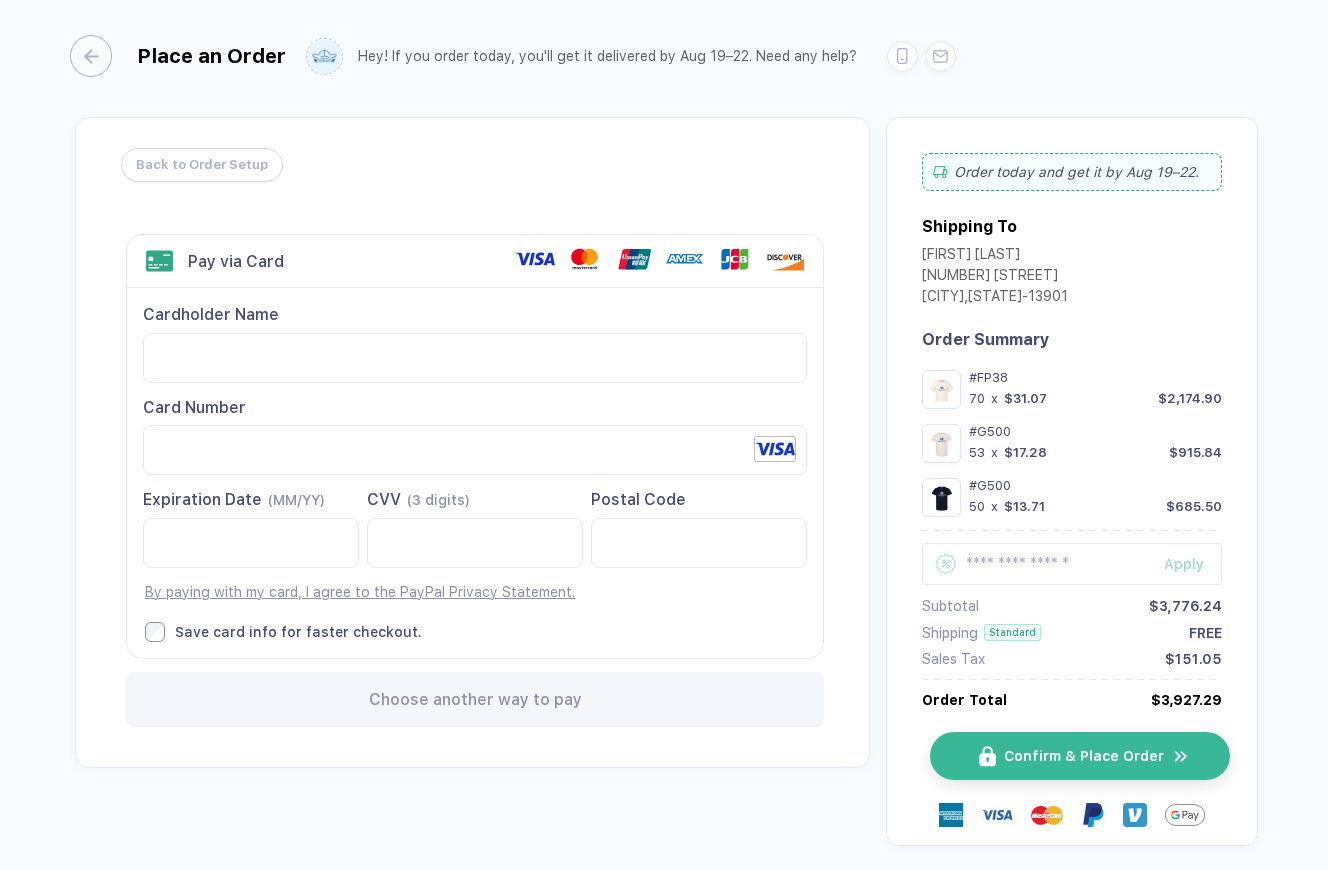 click at bounding box center [987, 756] 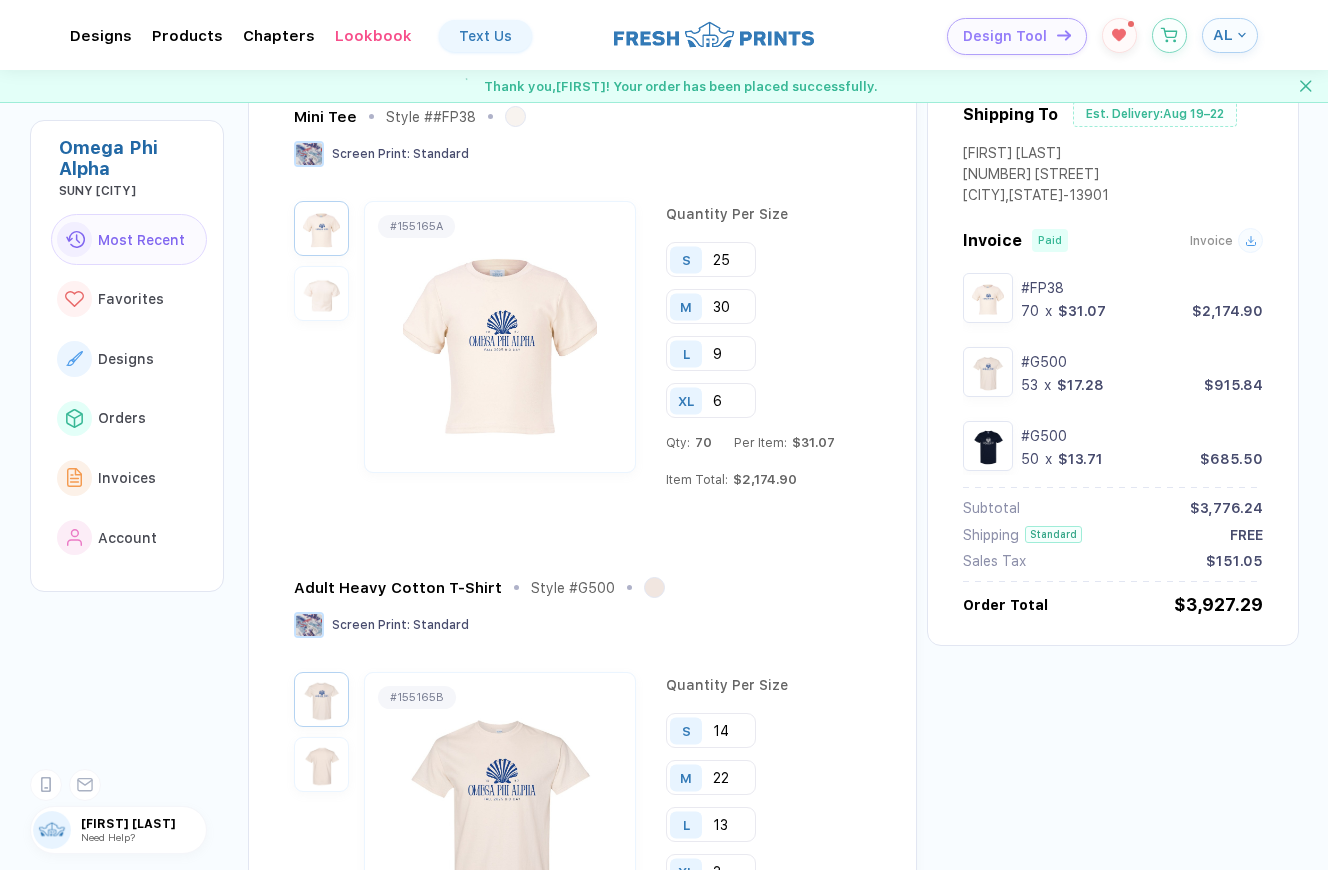 scroll, scrollTop: 0, scrollLeft: 0, axis: both 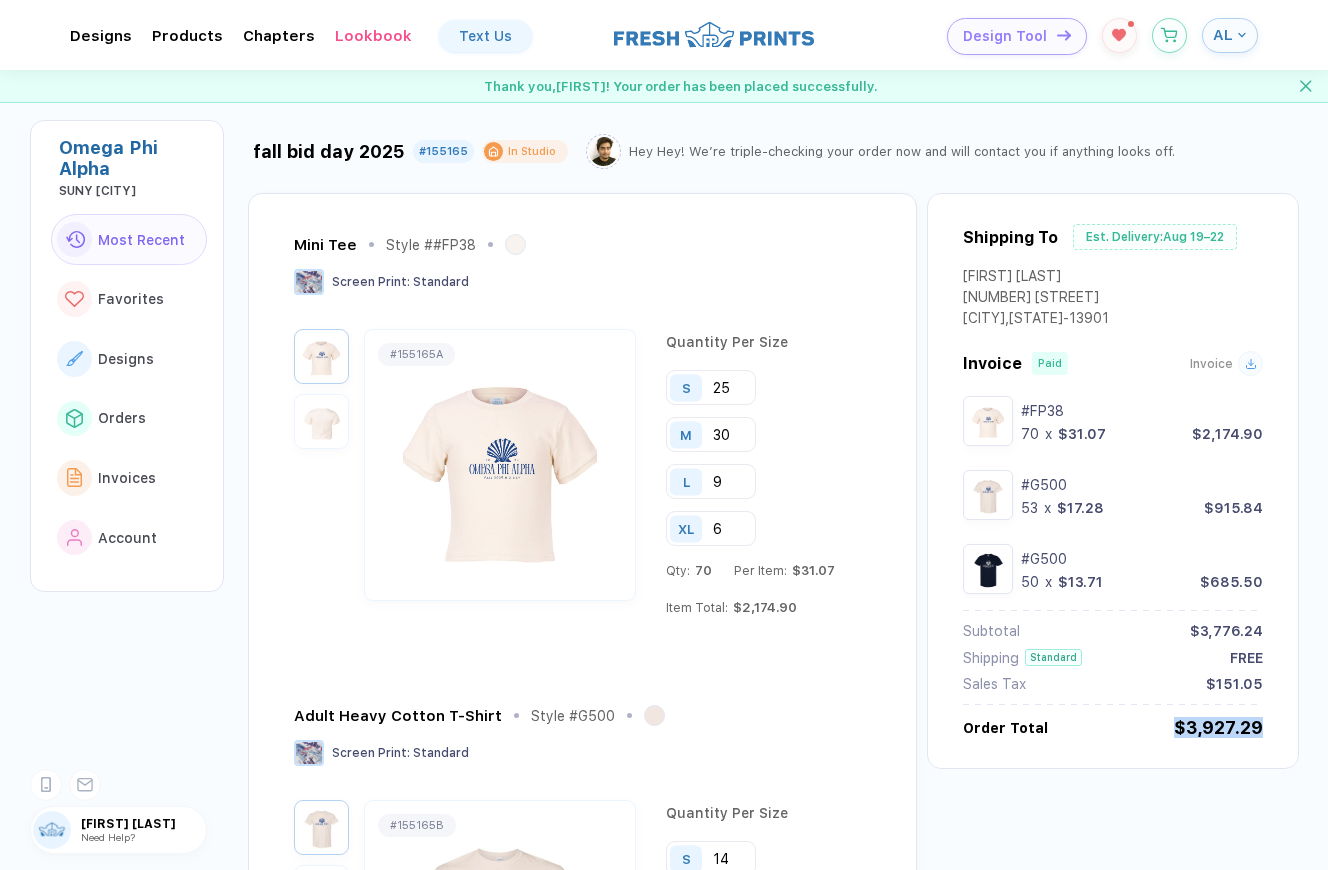 drag, startPoint x: 1180, startPoint y: 733, endPoint x: 1281, endPoint y: 733, distance: 101 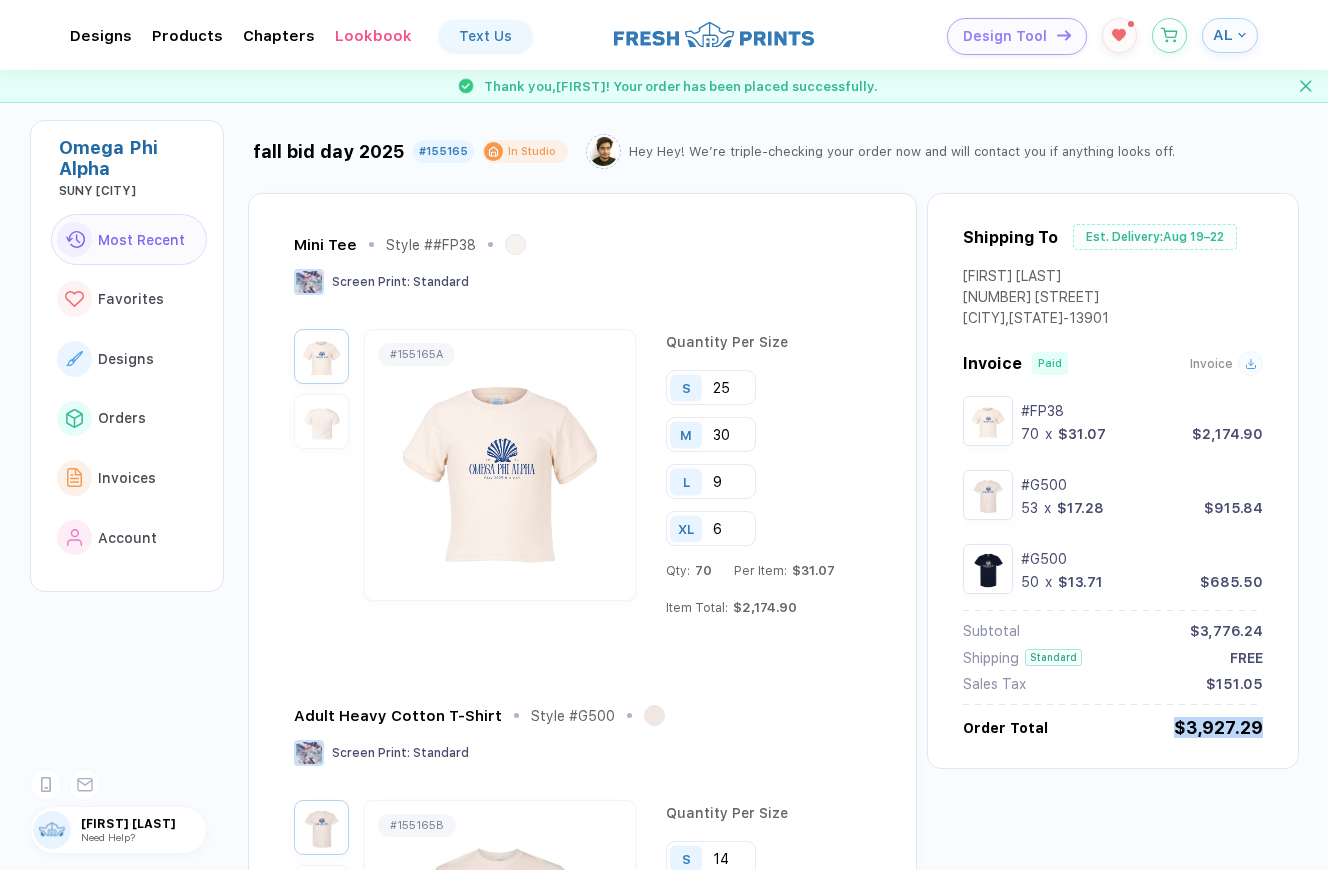 click on "Shipping To Est. Delivery:  Aug 19–22 [FIRST] [LAST] [NUMBER] [STREET] [CITY],  [STATE]  -  [POSTAL_CODE] Invoice Paid Invoice
#FP38 70 x $31.07 $2,174.90 #G500 53 x $17.28 $915.84 #G500 50 x $13.71 $685.50 Subtotal $3,776.24 Shipping Standard FREE Sales Tax $151.05 Order Total $3,927.29" at bounding box center [1113, 481] 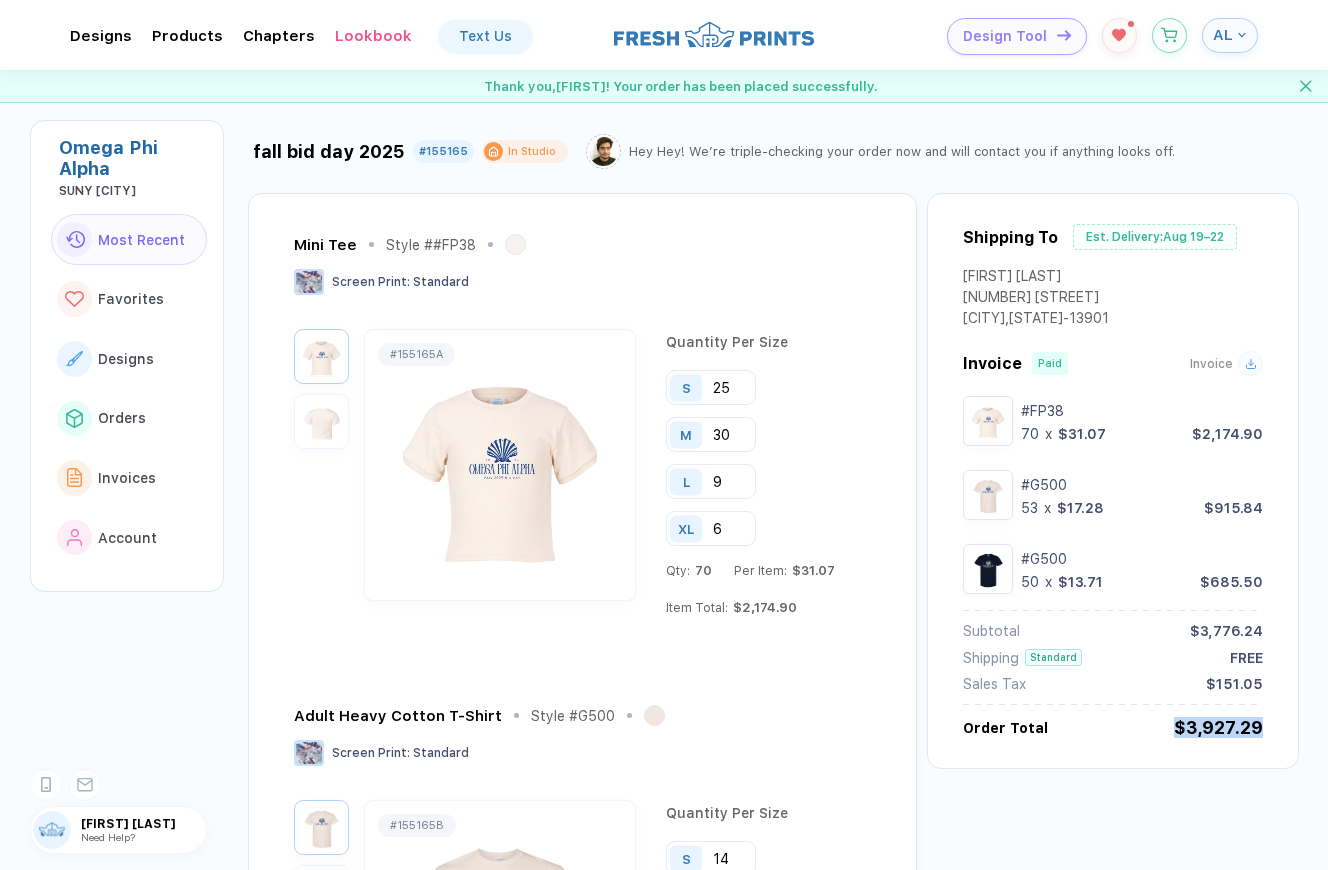 click on "Shipping To Est. Delivery:  Aug 19–22 [FIRST] [LAST] [NUMBER] [STREET] [CITY],  [STATE]  -  [POSTAL_CODE] Invoice Paid Invoice
#FP38 70 x $31.07 $2,174.90 #G500 53 x $17.28 $915.84 #G500 50 x $13.71 $685.50 Subtotal $3,776.24 Shipping Standard FREE Sales Tax $151.05 Order Total $3,927.29" at bounding box center (1113, 481) 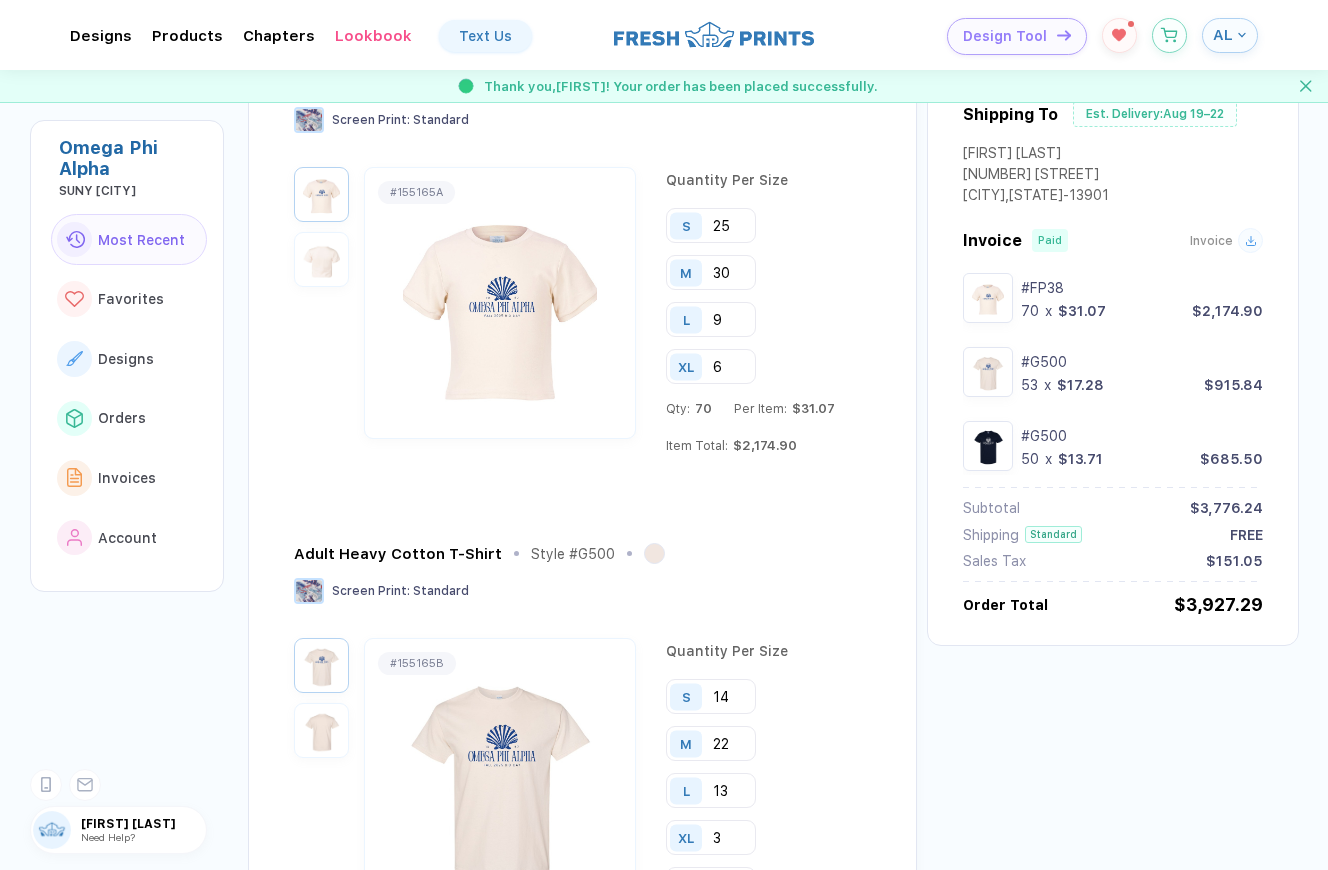 scroll, scrollTop: 0, scrollLeft: 0, axis: both 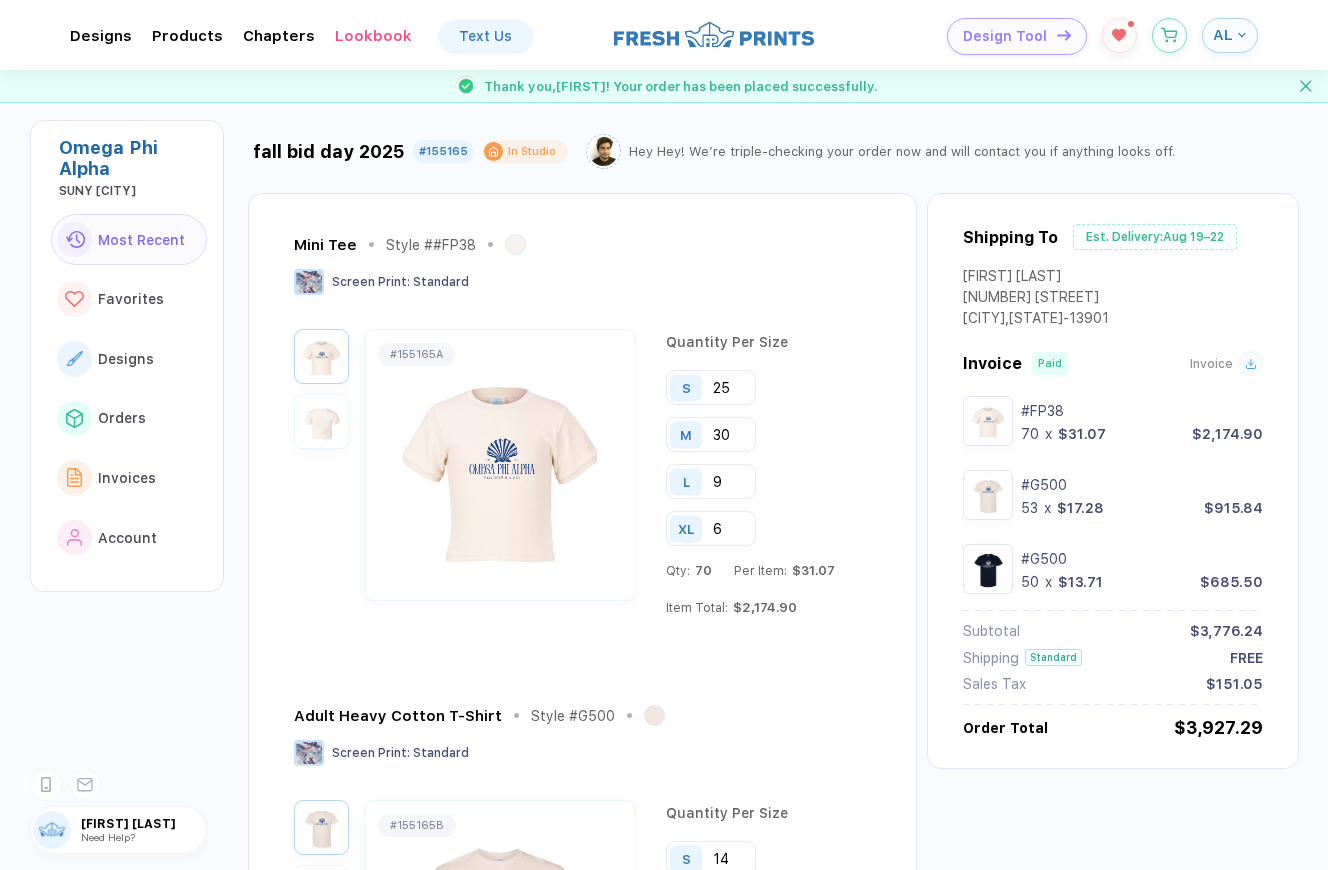 click on "Shipping To" at bounding box center [1010, 237] 